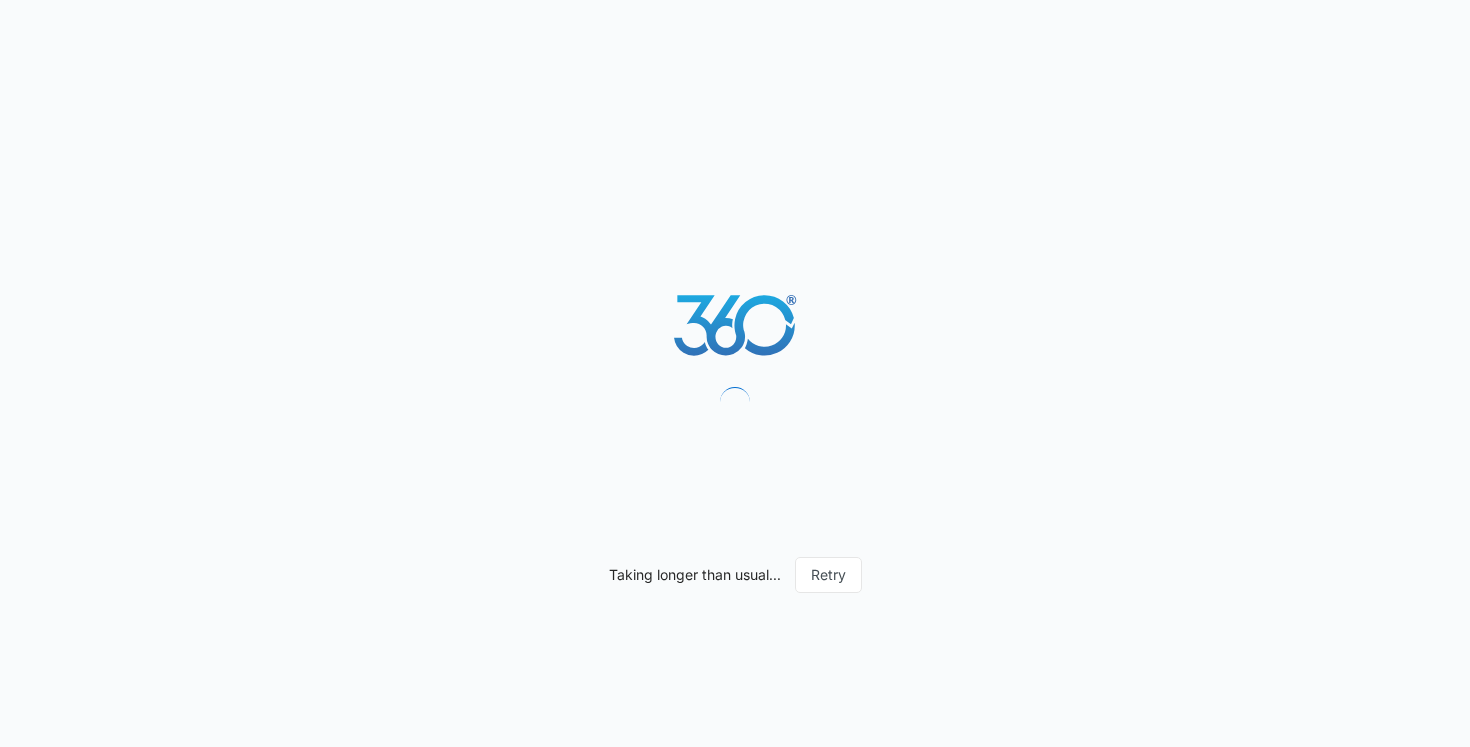 scroll, scrollTop: 0, scrollLeft: 0, axis: both 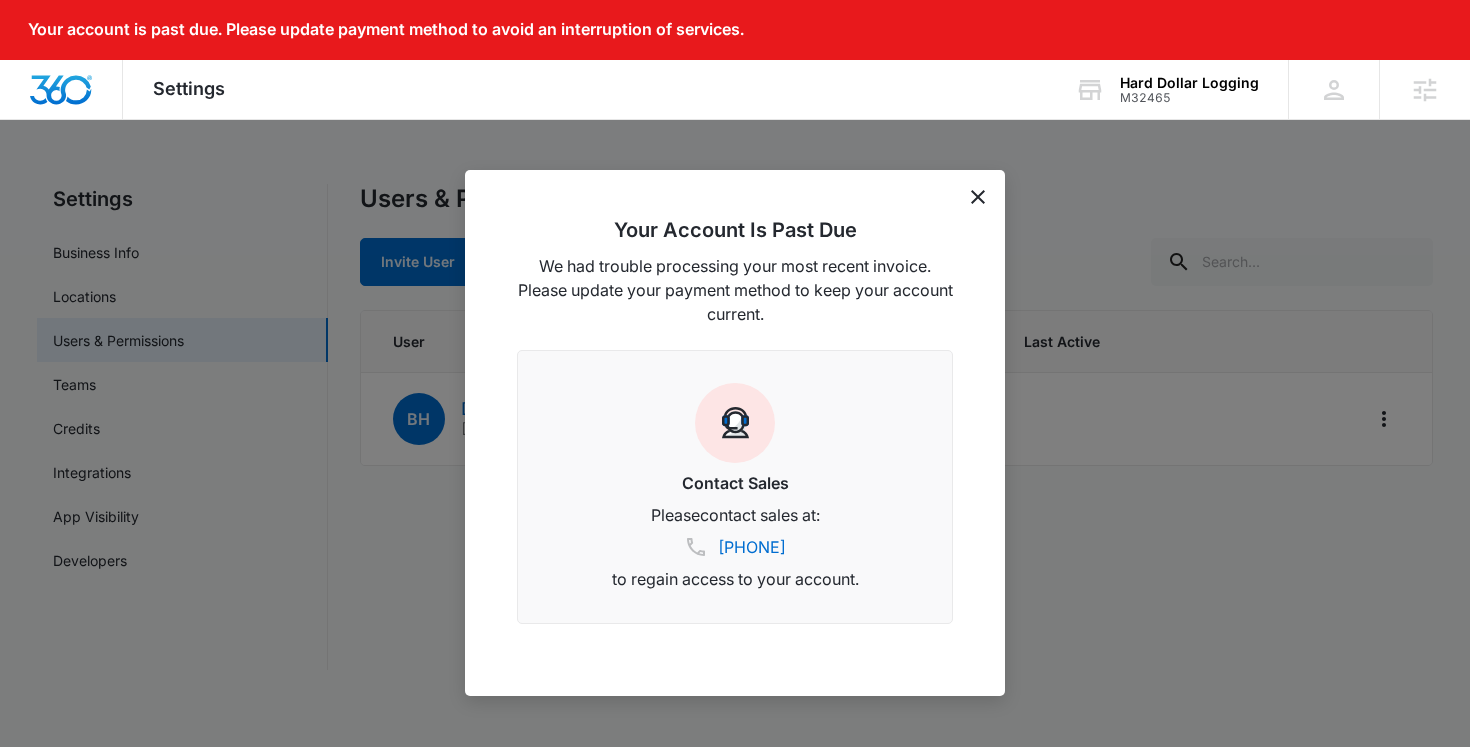 click 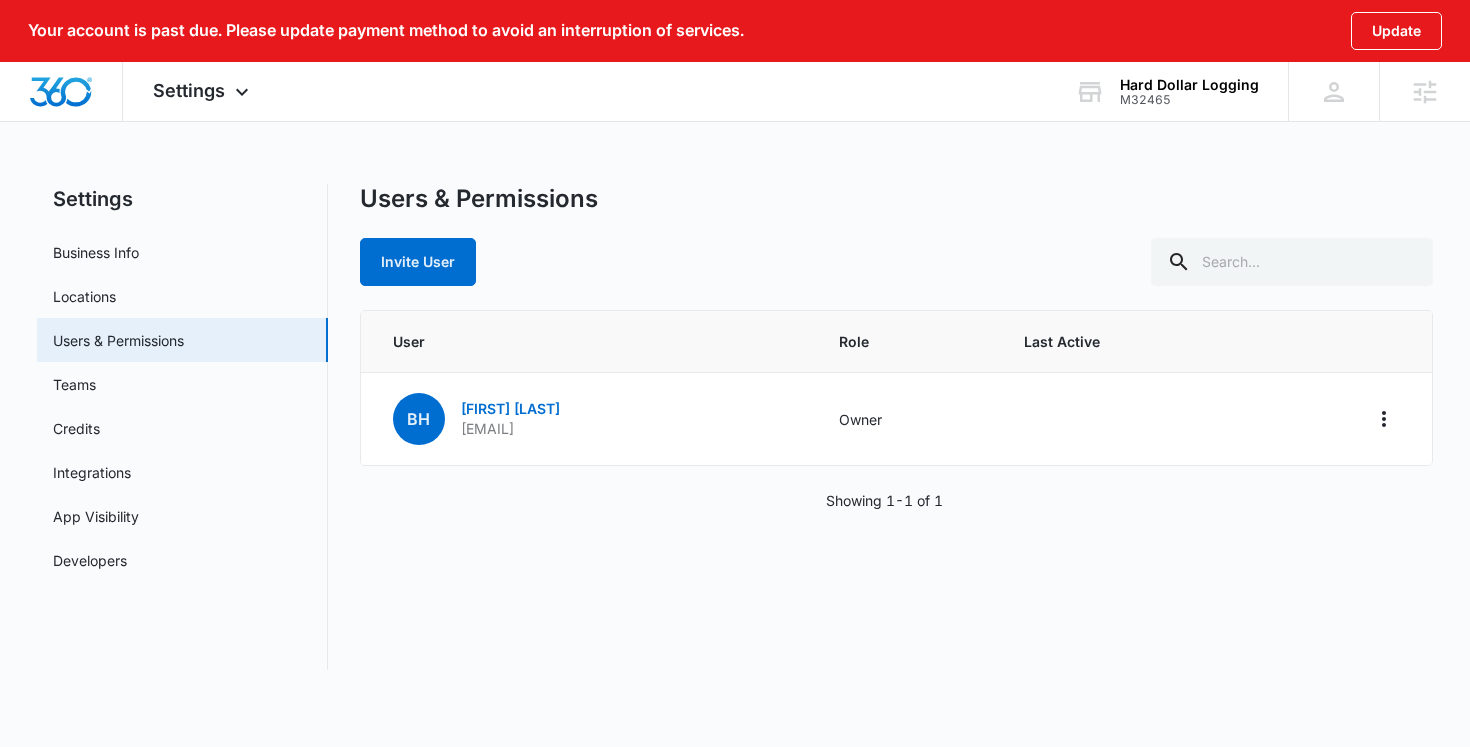 click on "Users & Permissions" at bounding box center [897, 199] 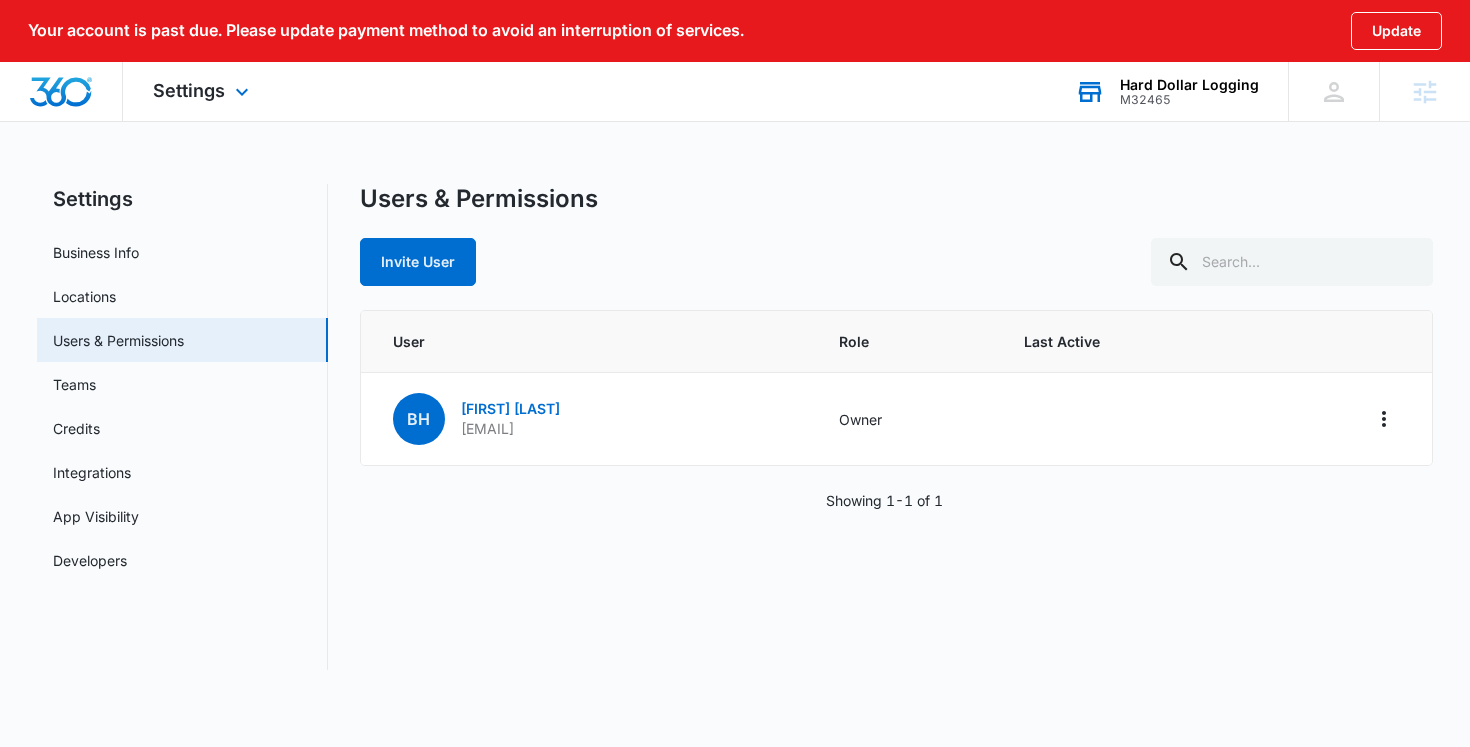 click on "M32465" at bounding box center (1189, 100) 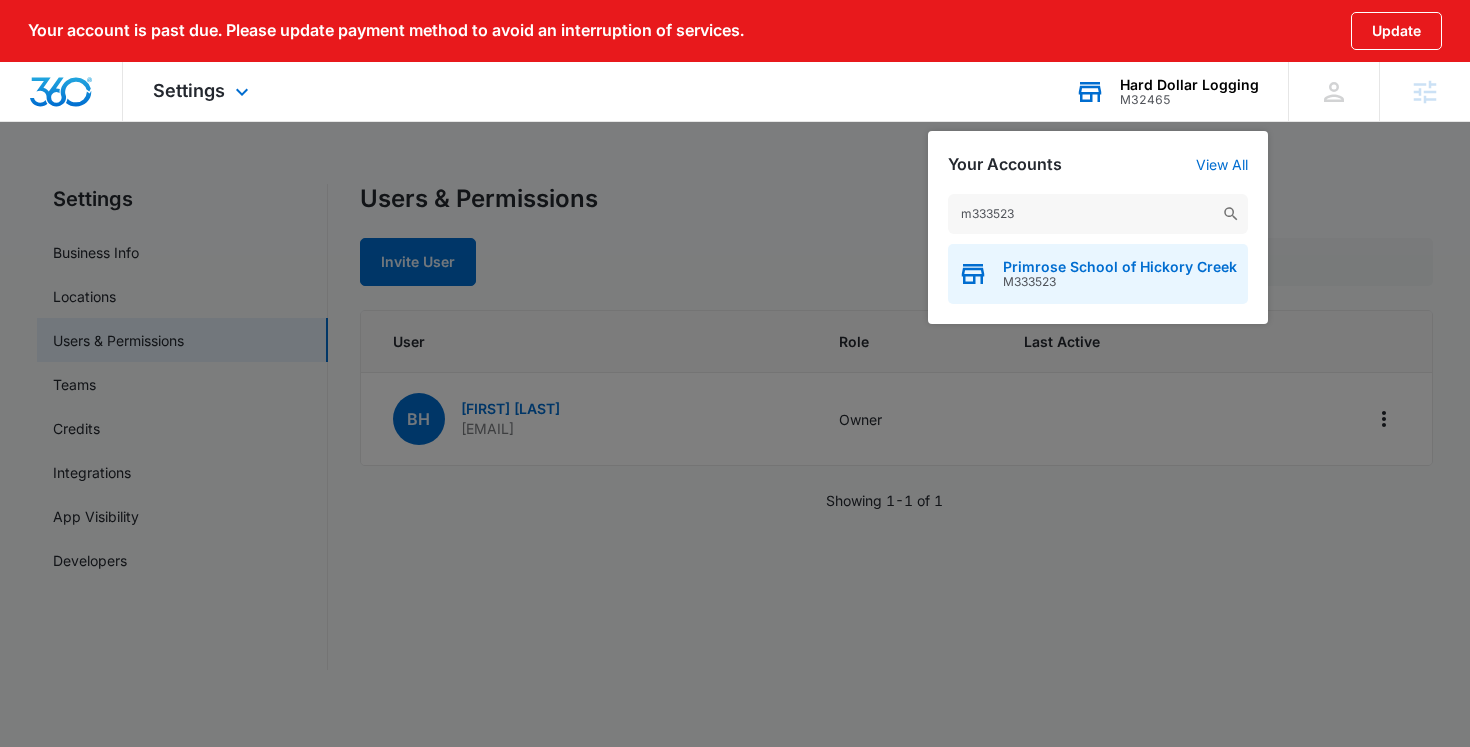 type on "m333523" 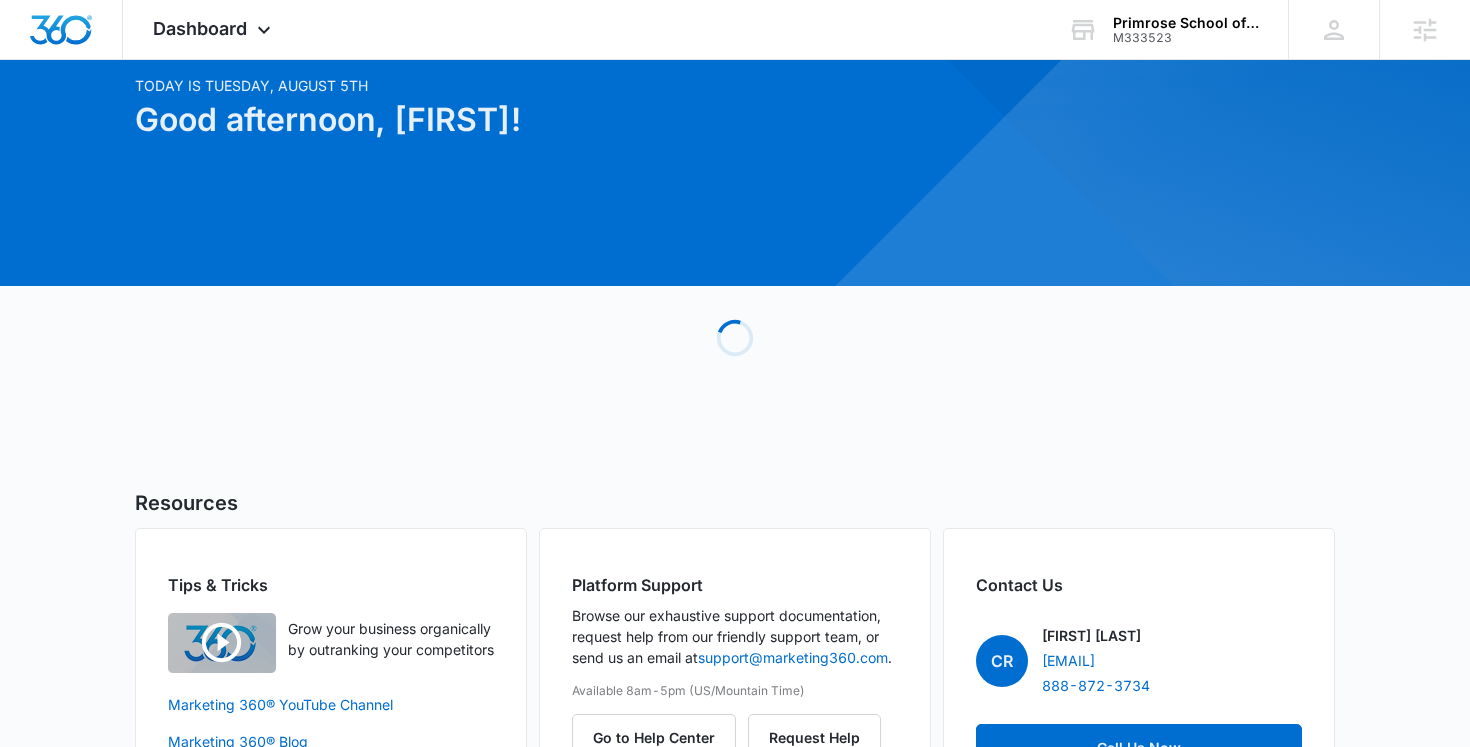 scroll, scrollTop: 0, scrollLeft: 0, axis: both 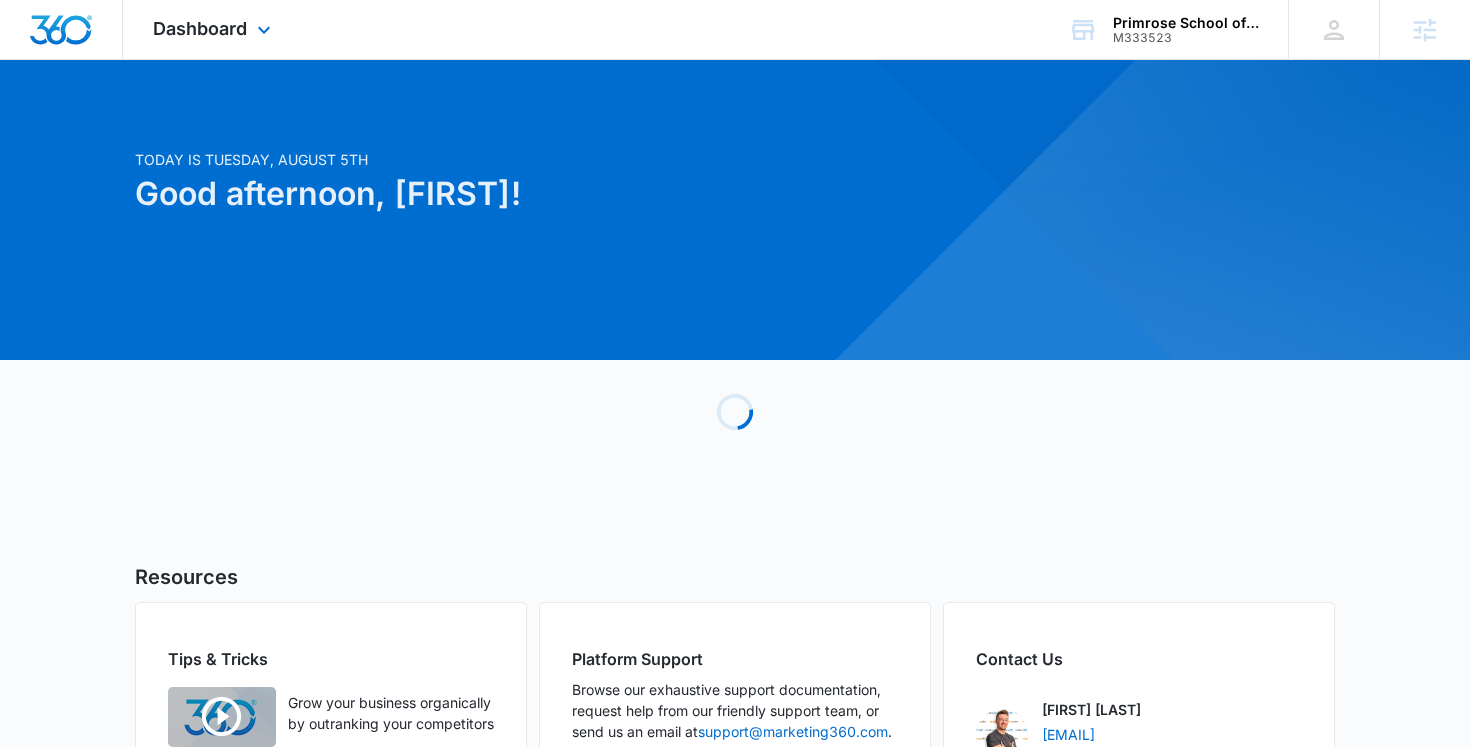 click on "Dashboard Apps Reputation Websites Forms CRM Email Social POS Content Ads Intelligence Files Brand Settings" at bounding box center [214, 29] 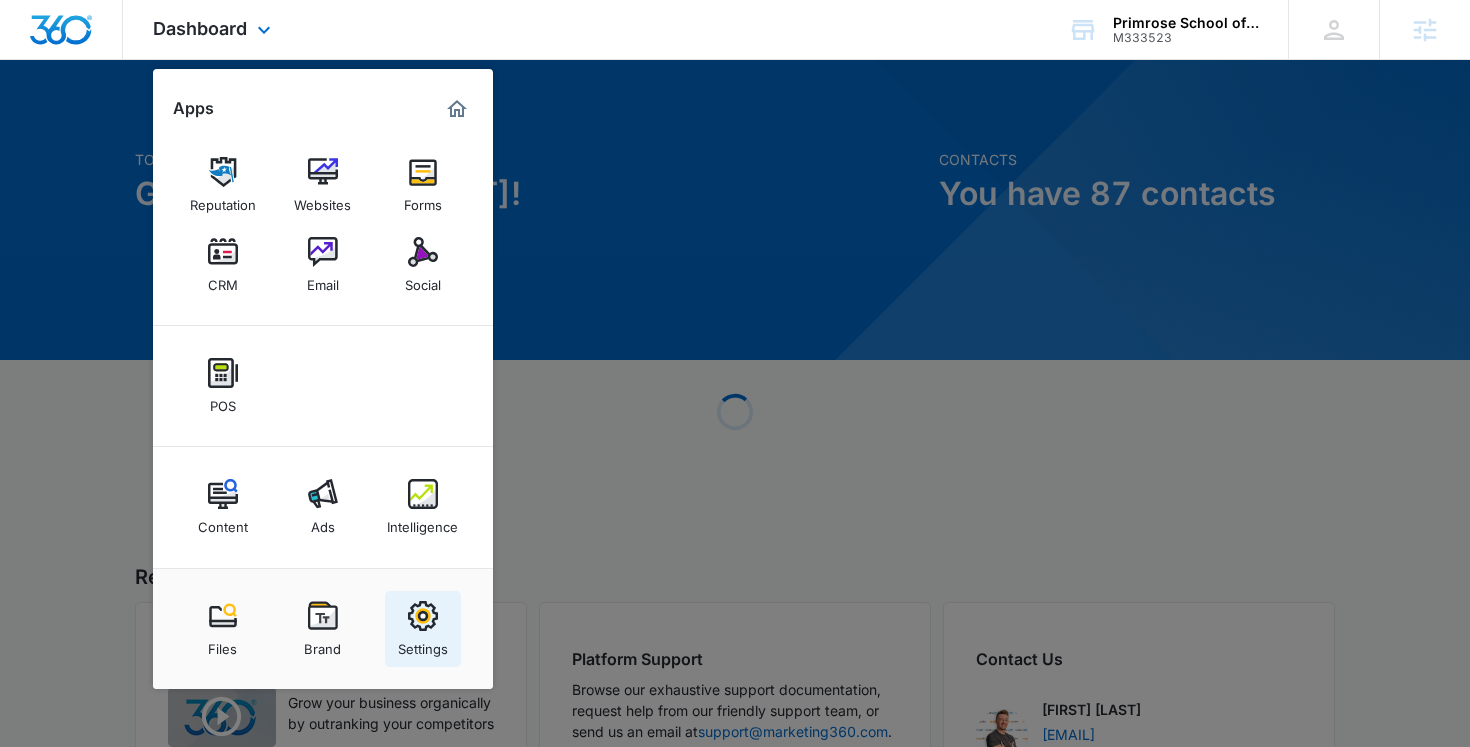 click at bounding box center (423, 616) 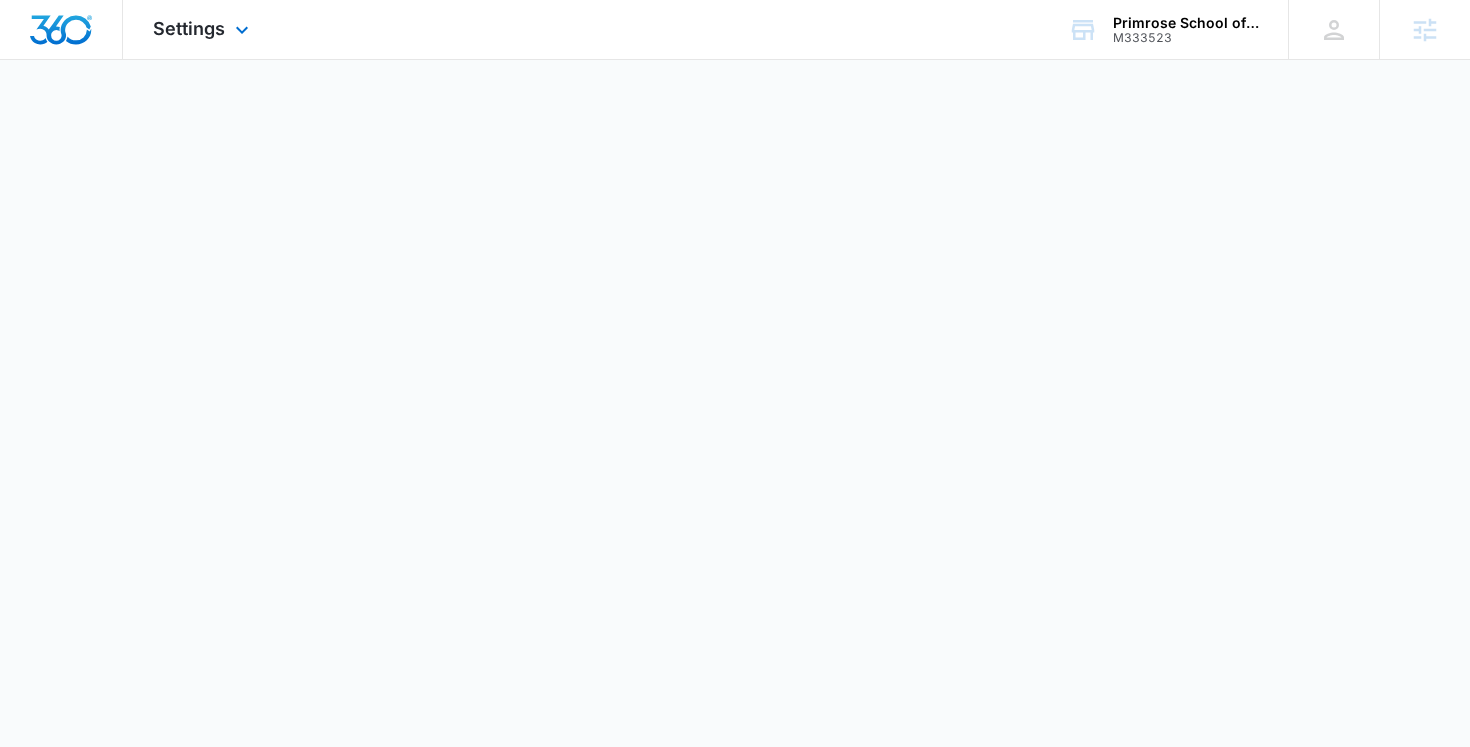 select on "US" 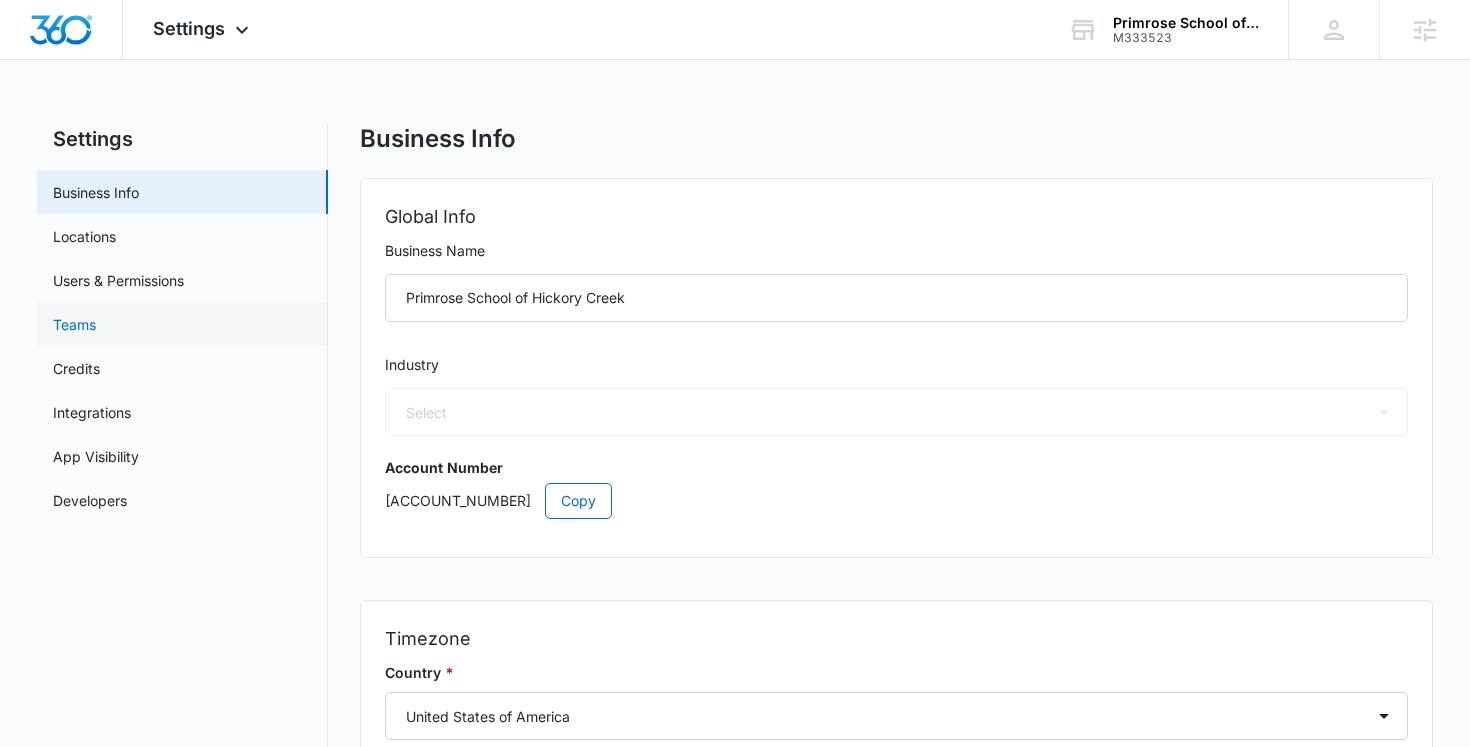select on "28" 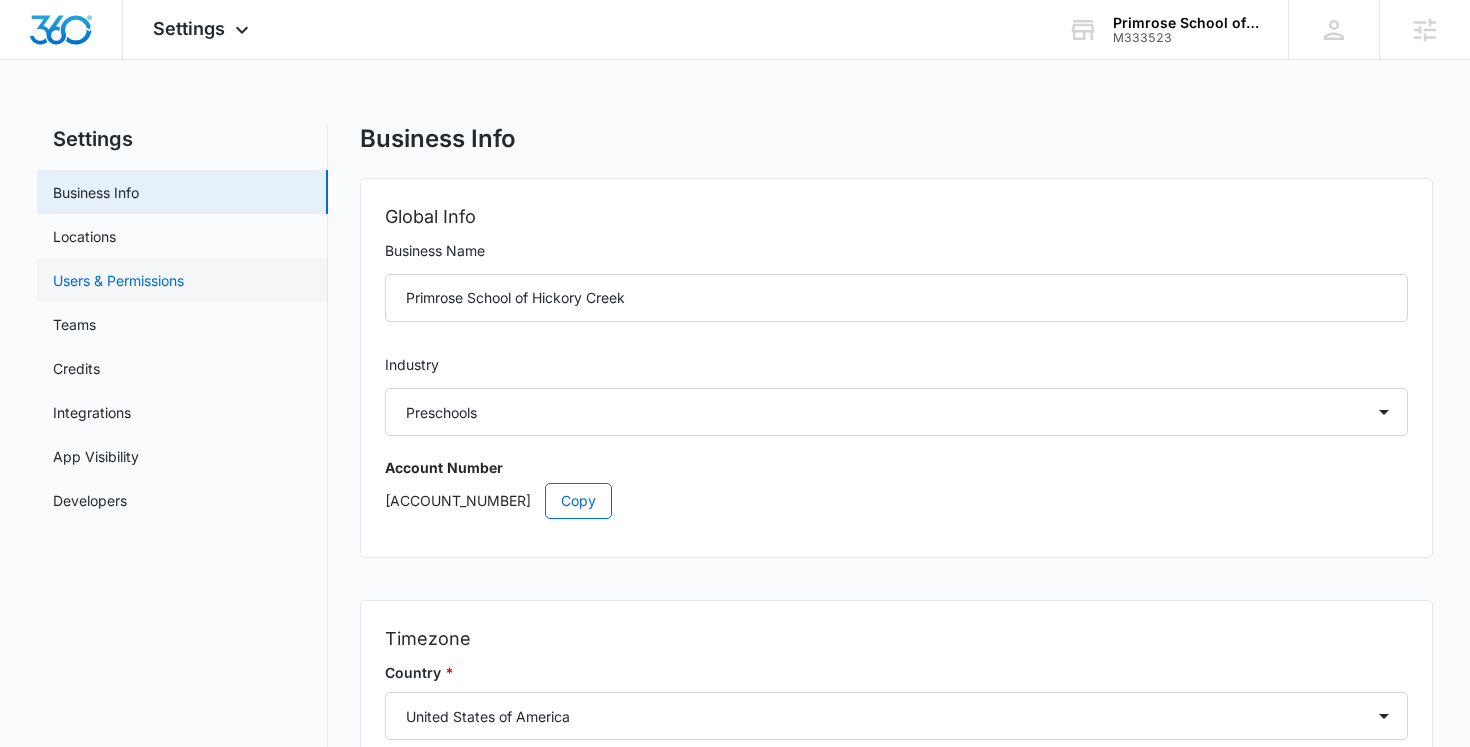 click on "Users & Permissions" at bounding box center [118, 280] 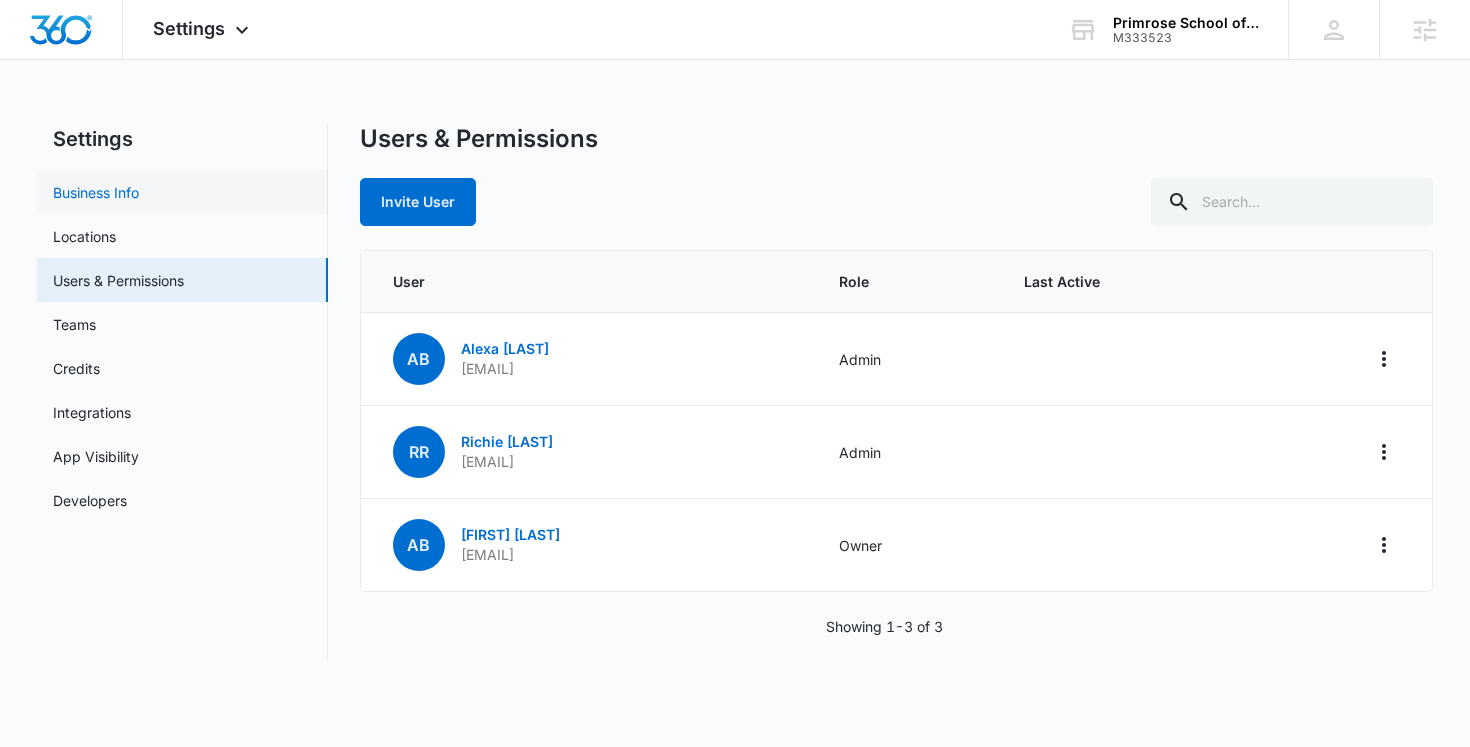 click on "Business Info" at bounding box center (96, 192) 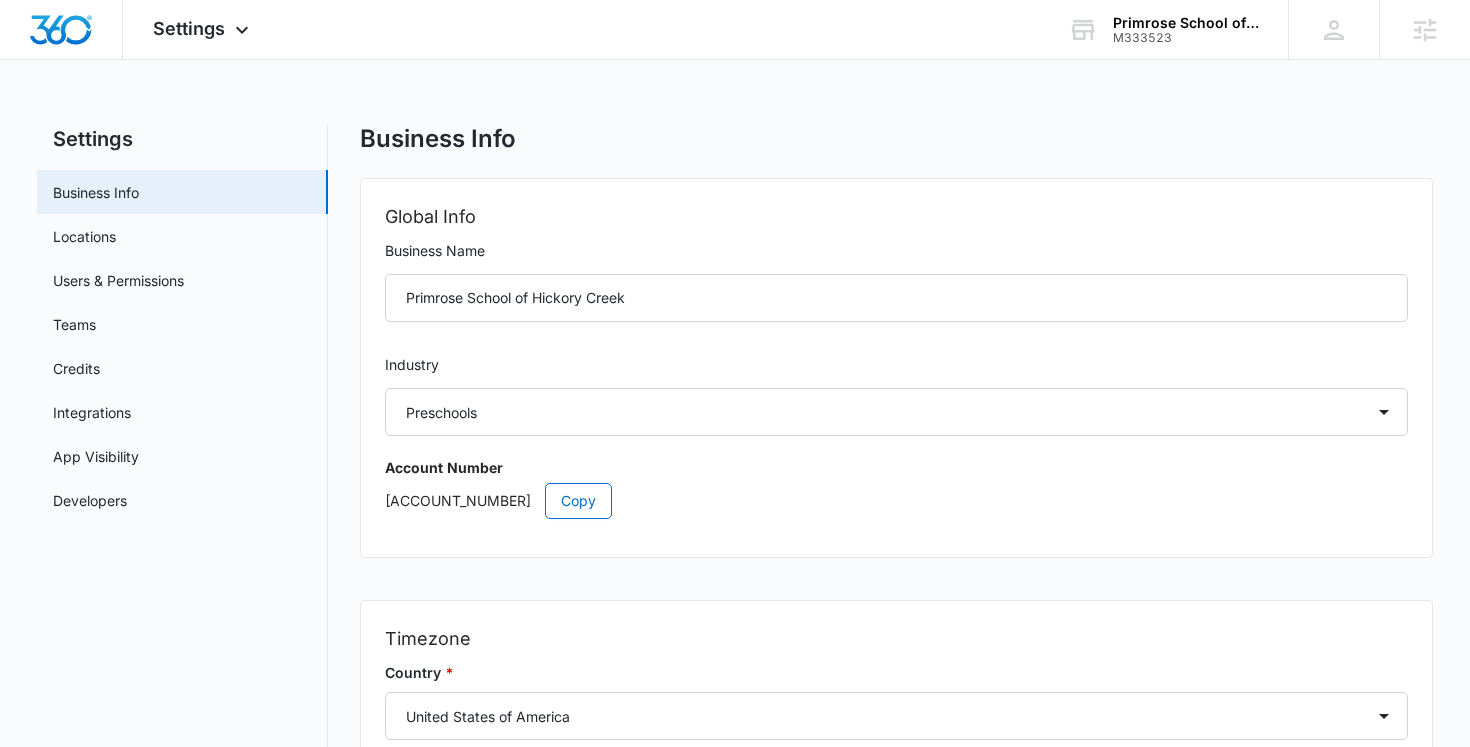 click on "Global Info Business Name Primrose School of Hickory Creek Industry   Select Accounting / CPA Assisted Living Attorney / Law Firm Auto Repair Carpet Cleaning Child Care Child Care With Education Chiropractor Consultant Contractor Creative Dance Studio Dentist eCommerce Store Electrician Event Planner Financial Fitness / Trainer / Gym Flooring Contractor / Store Franchise Garage Door Contractor Higher Education House Cleaning HVAC Contractor Insurance Landscaping Lawn Care Marketing Agency Med Spa Medical Moving Company Optometrist / Eye Doctor Other Painting Contractor Personal Brand Pest Control Plumbing Contractor Preschools Real Estate Restaurant / Bar Retail Store Roofing Salon / Barber Shop Self Storage Center Spa Therapist Tree Service Venue / Events Veterinarian   Account Number A1AN504077685ff1c73562a Copy" at bounding box center [897, 368] 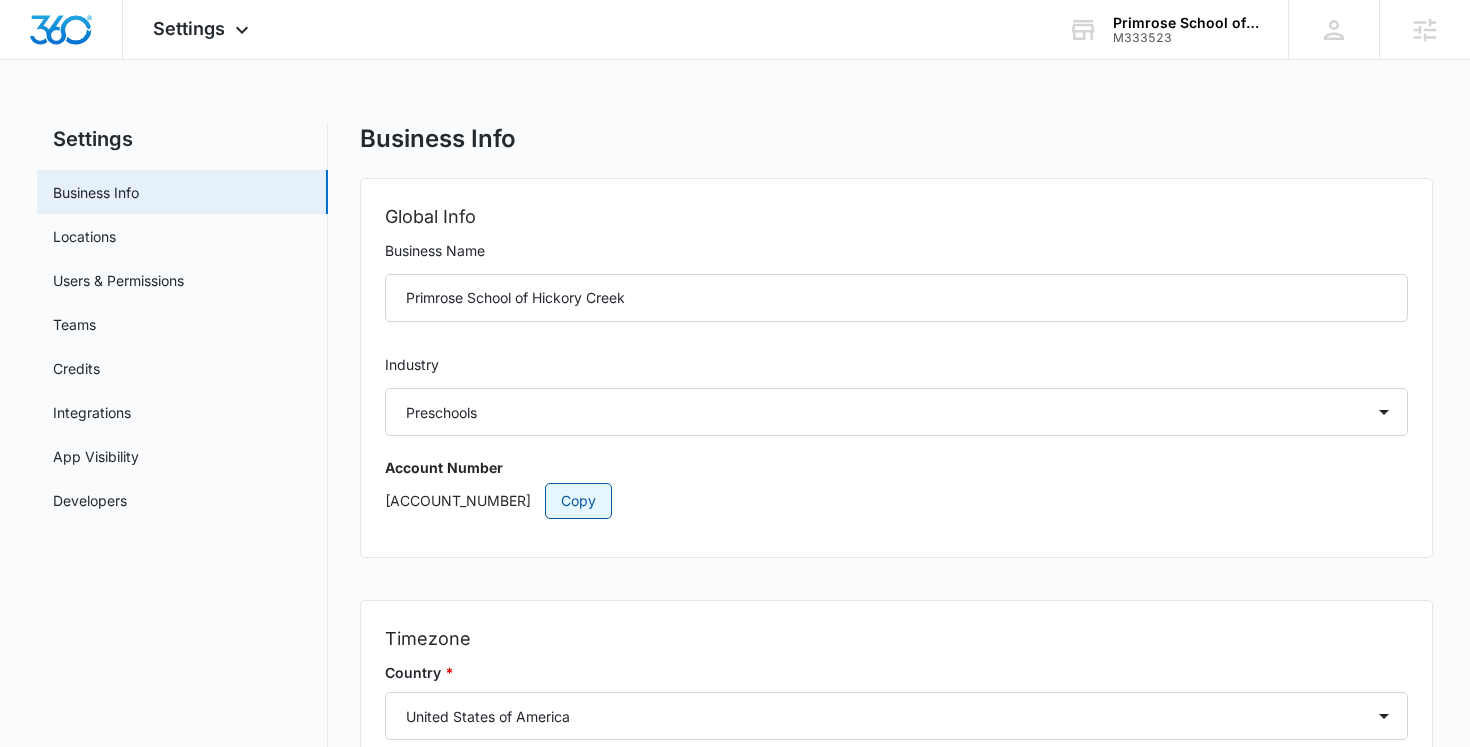 click on "Copy" at bounding box center (578, 501) 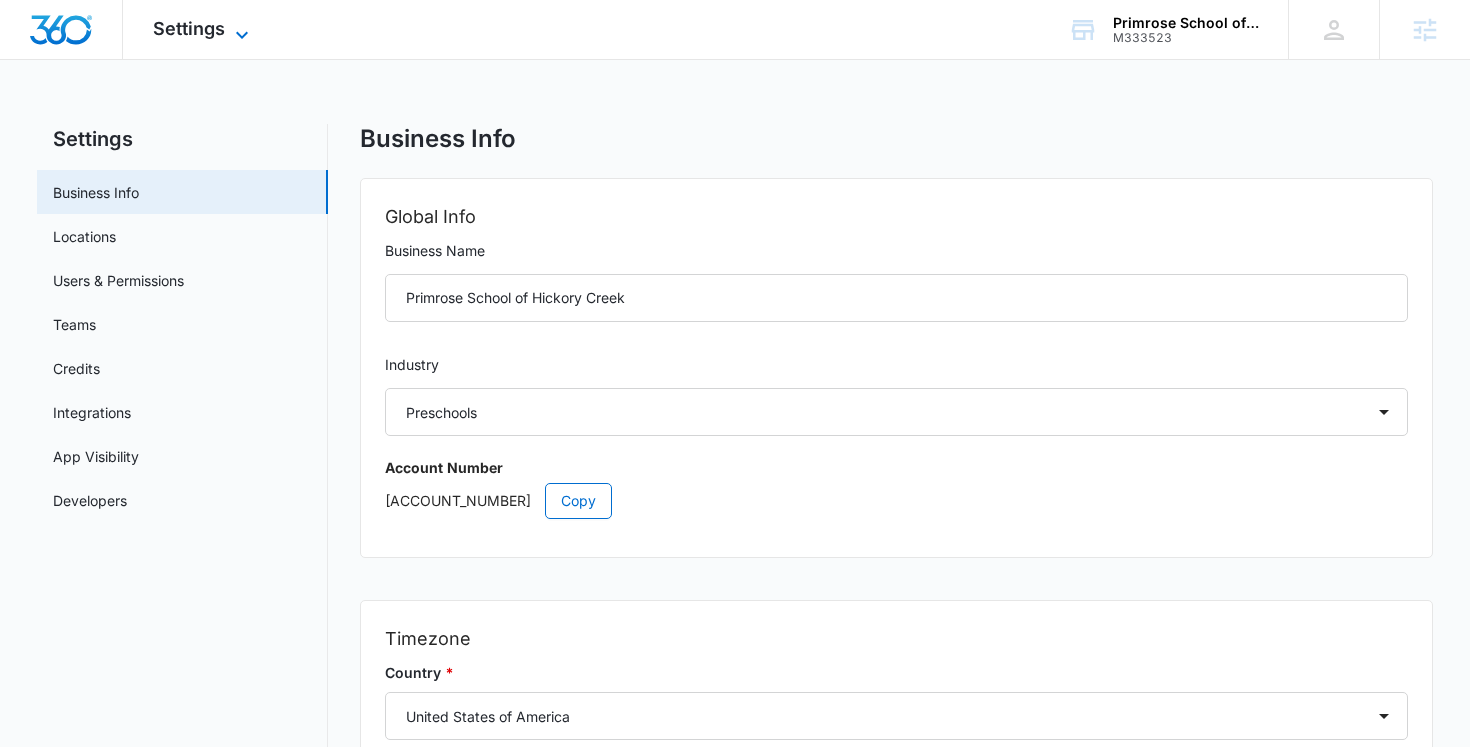 click on "Settings" at bounding box center [189, 28] 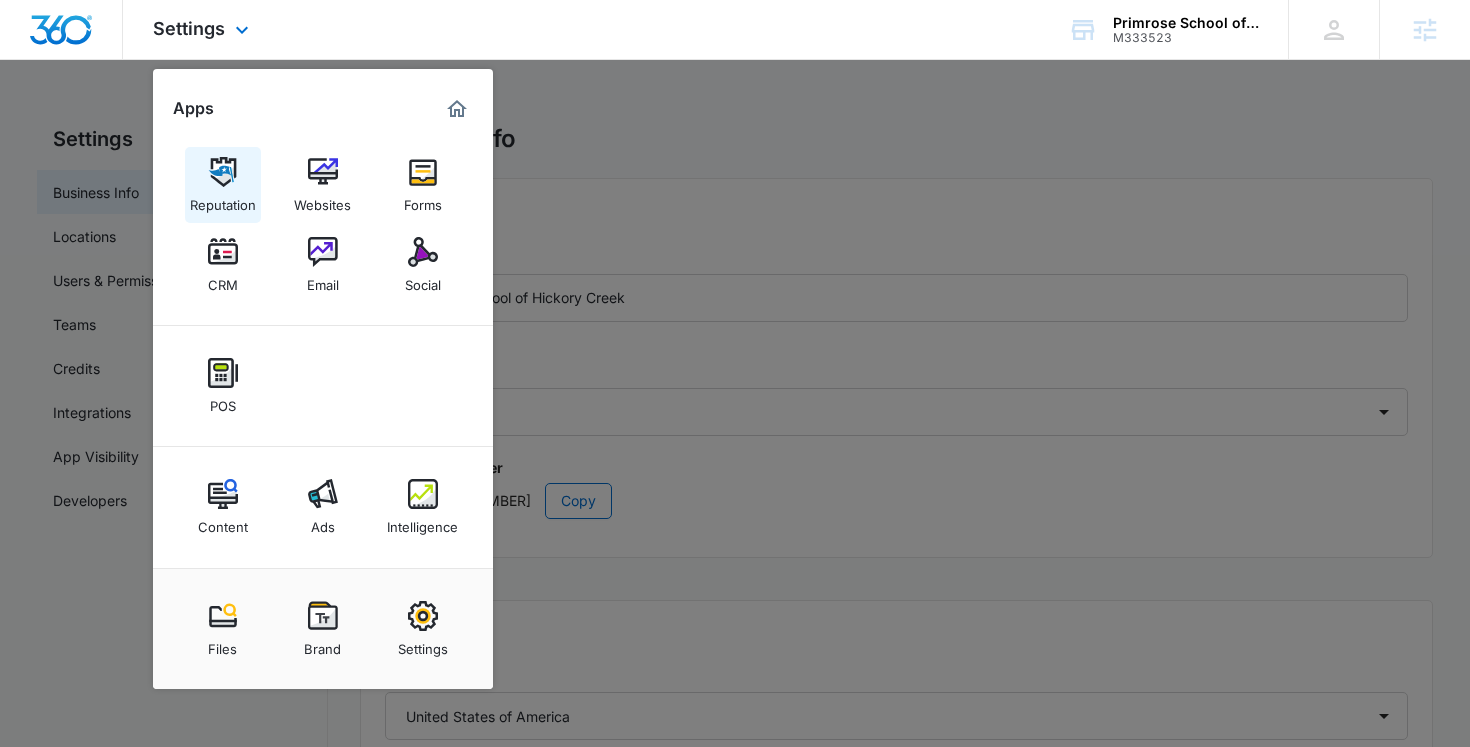 click at bounding box center (223, 172) 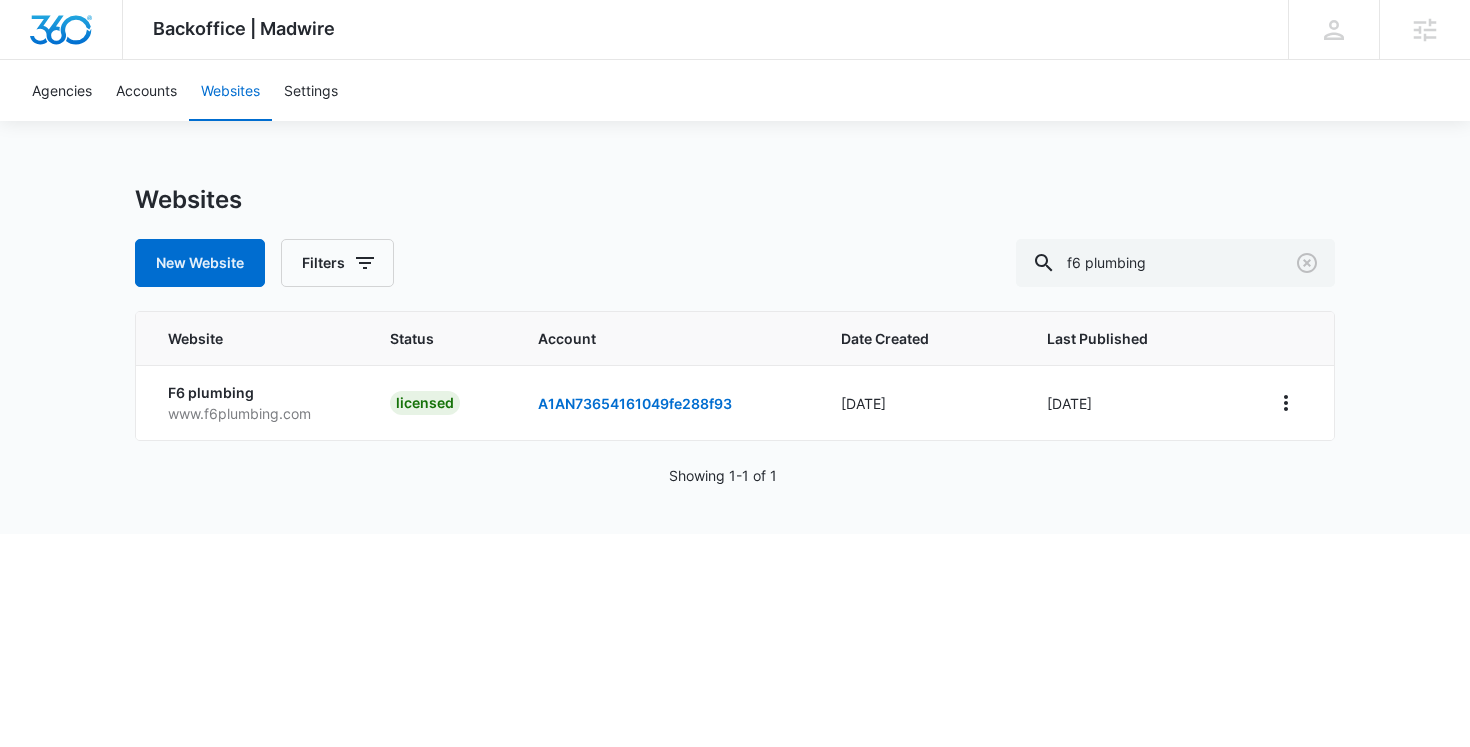 scroll, scrollTop: 0, scrollLeft: 0, axis: both 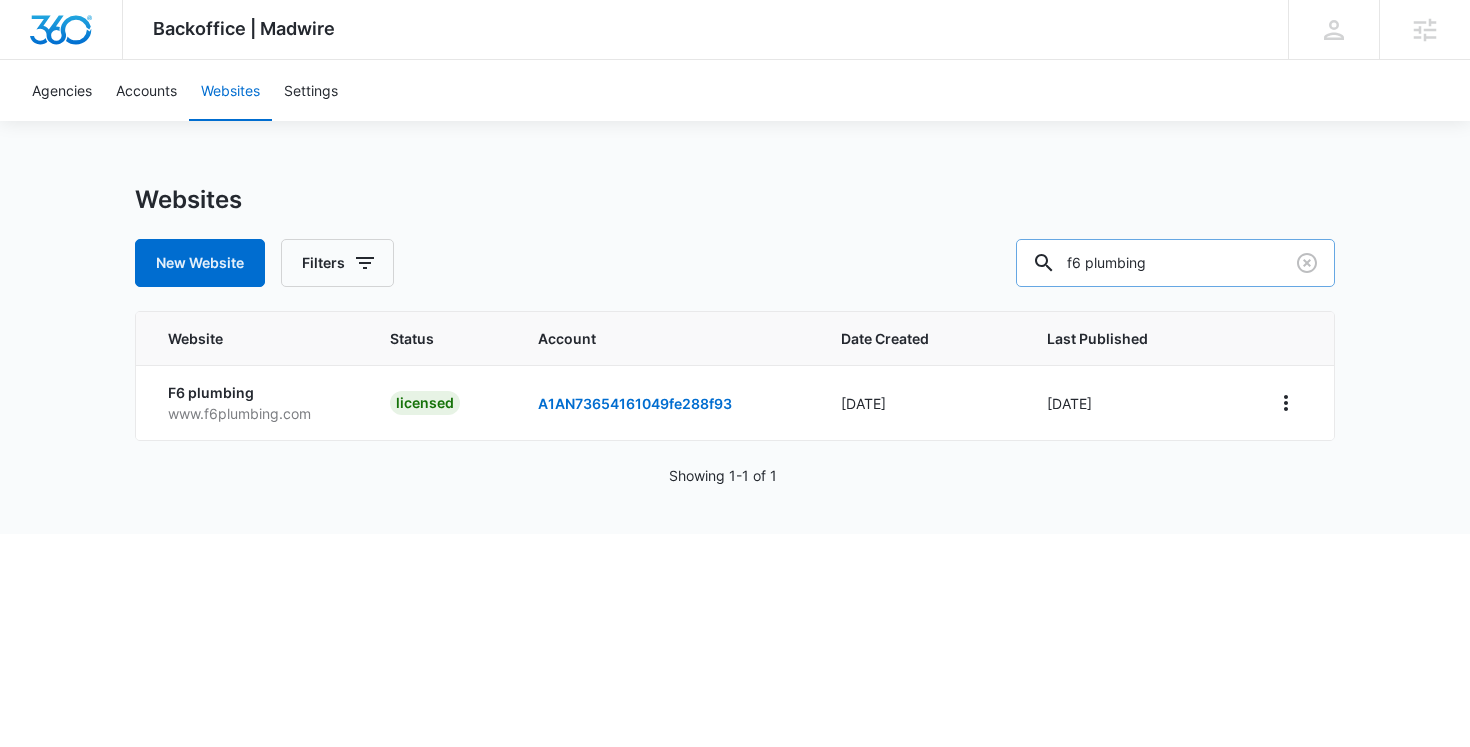 click on "f6 plumbing" at bounding box center (1175, 263) 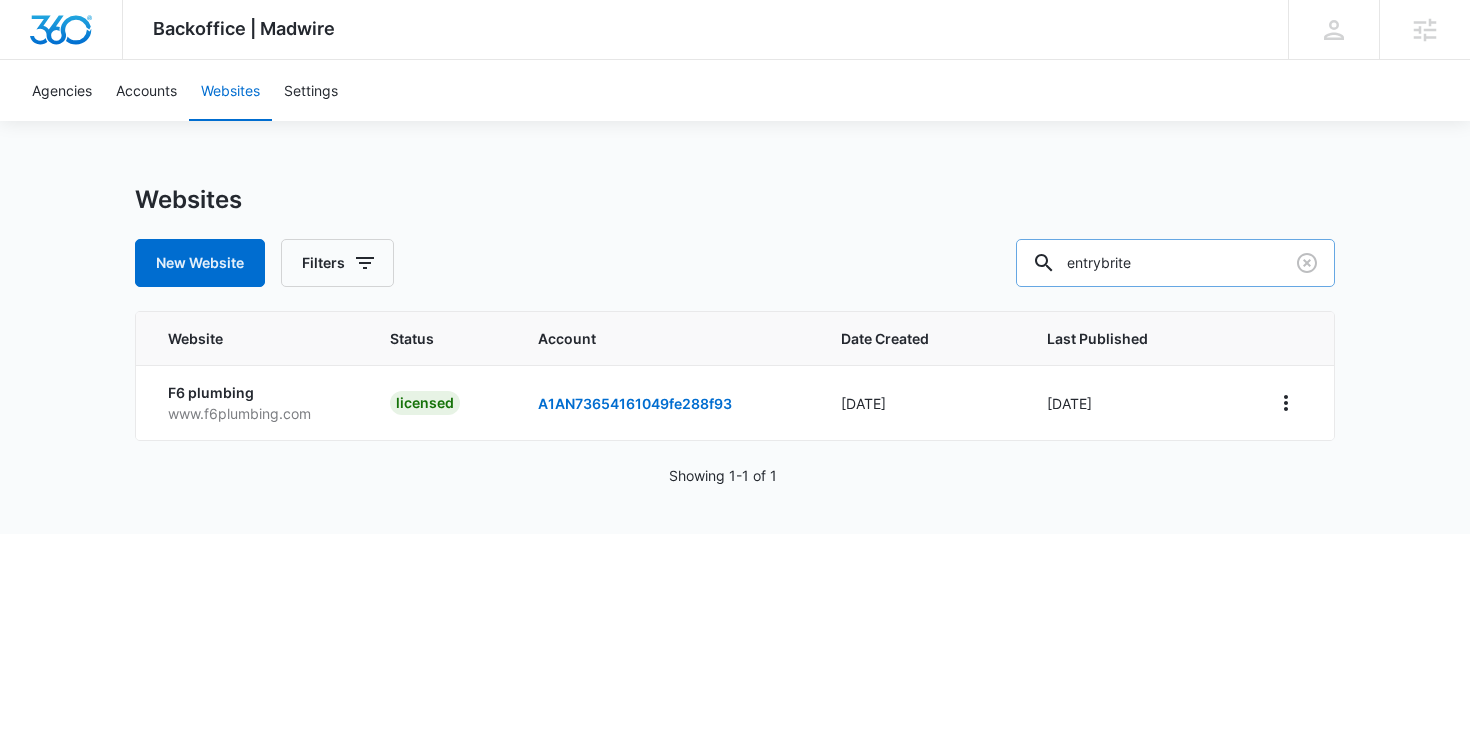 type on "entry brite" 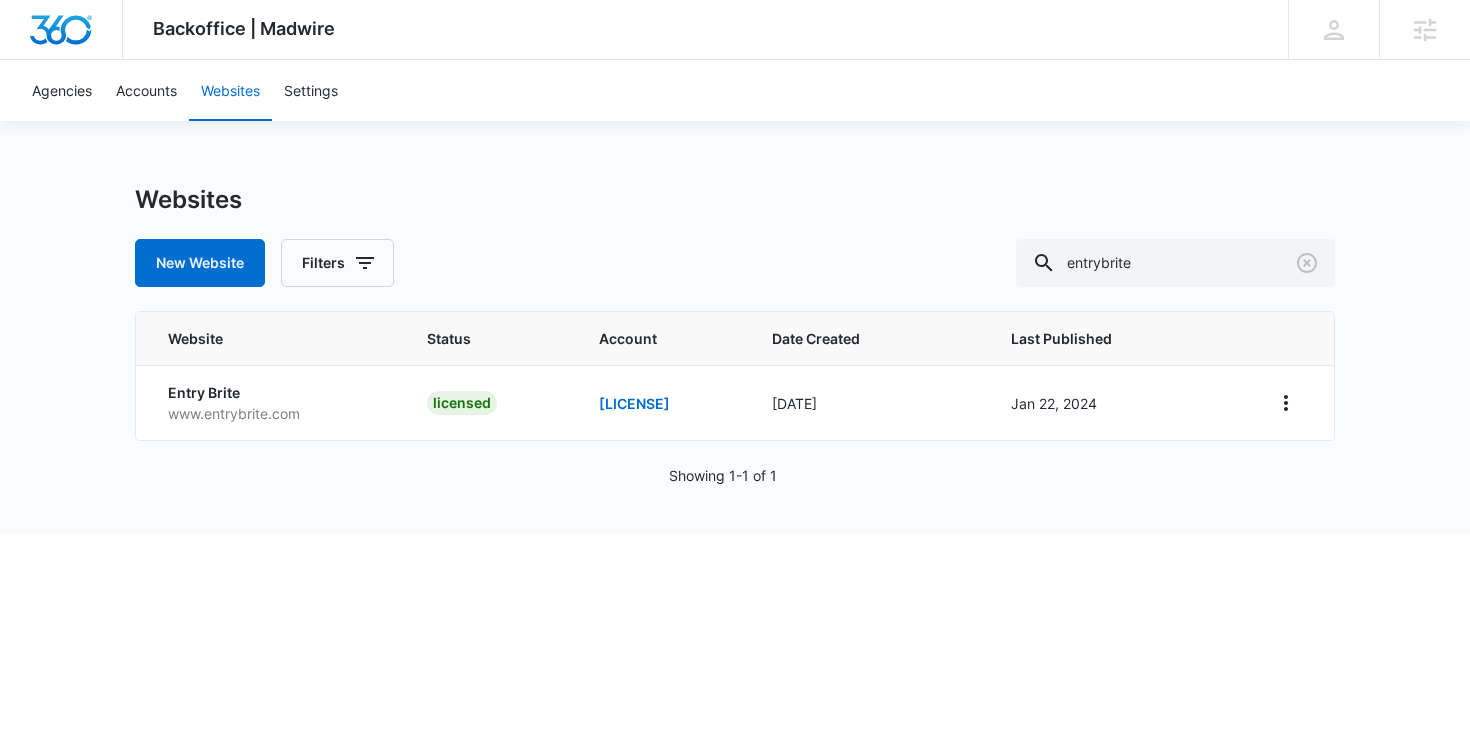 click on "New Website Filters entry brite" at bounding box center [735, 263] 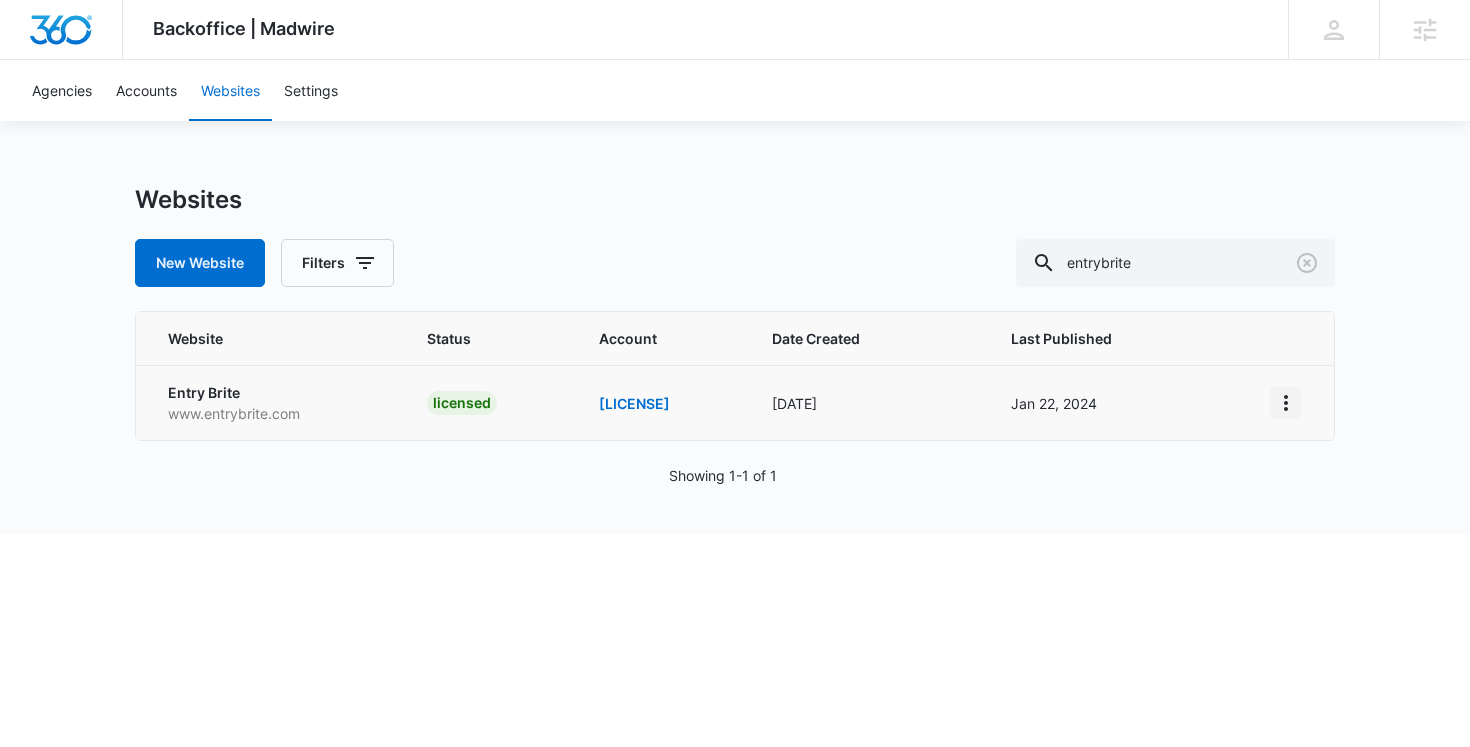 click at bounding box center [1286, 403] 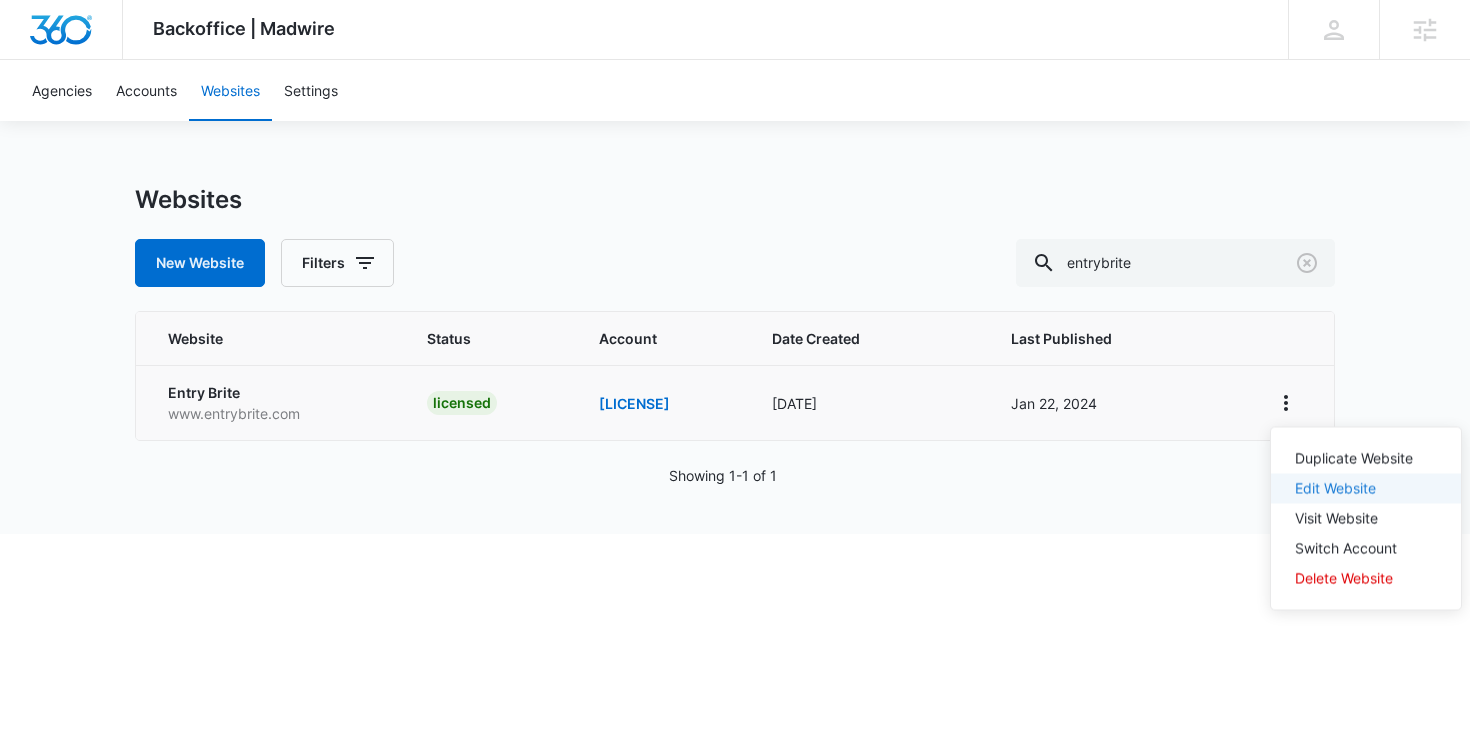 click on "Edit Website" at bounding box center [1335, 488] 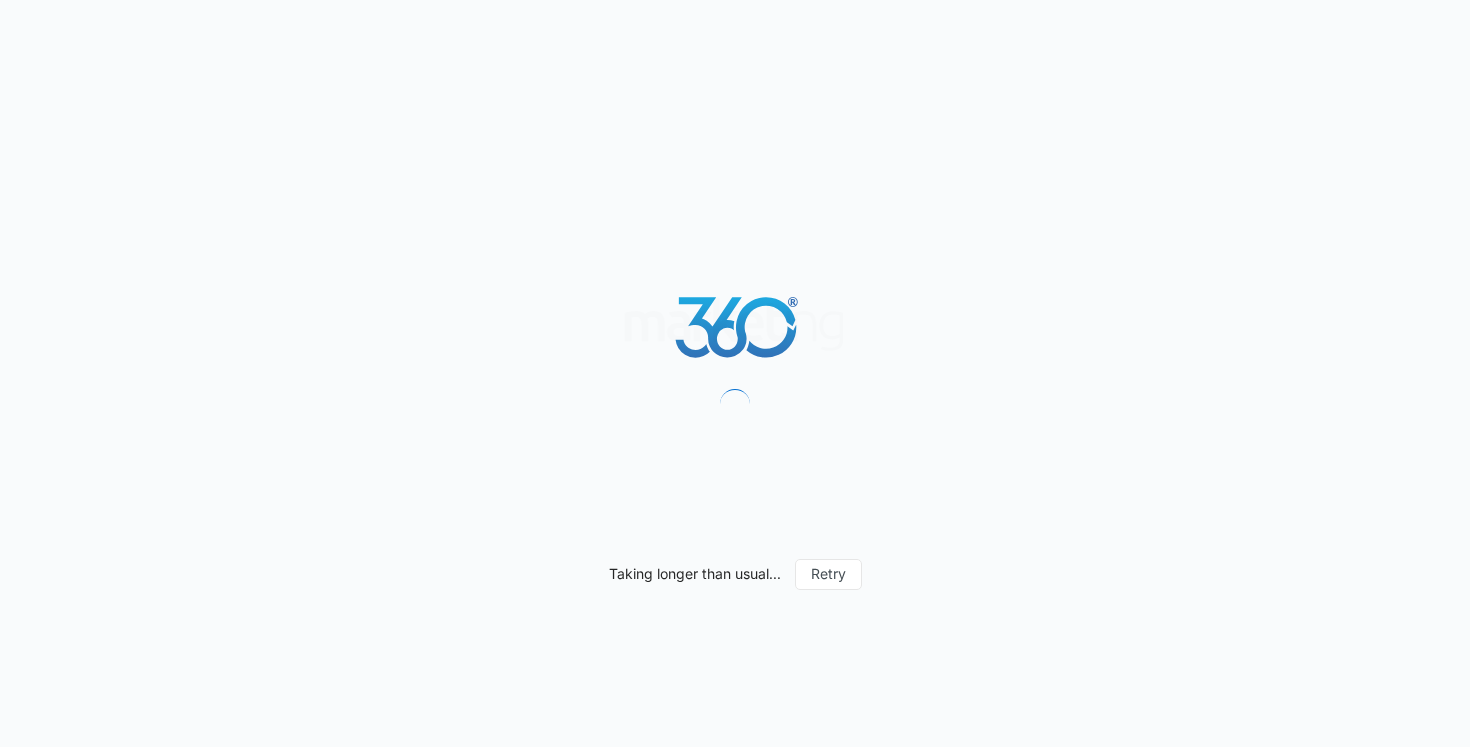 scroll, scrollTop: 0, scrollLeft: 0, axis: both 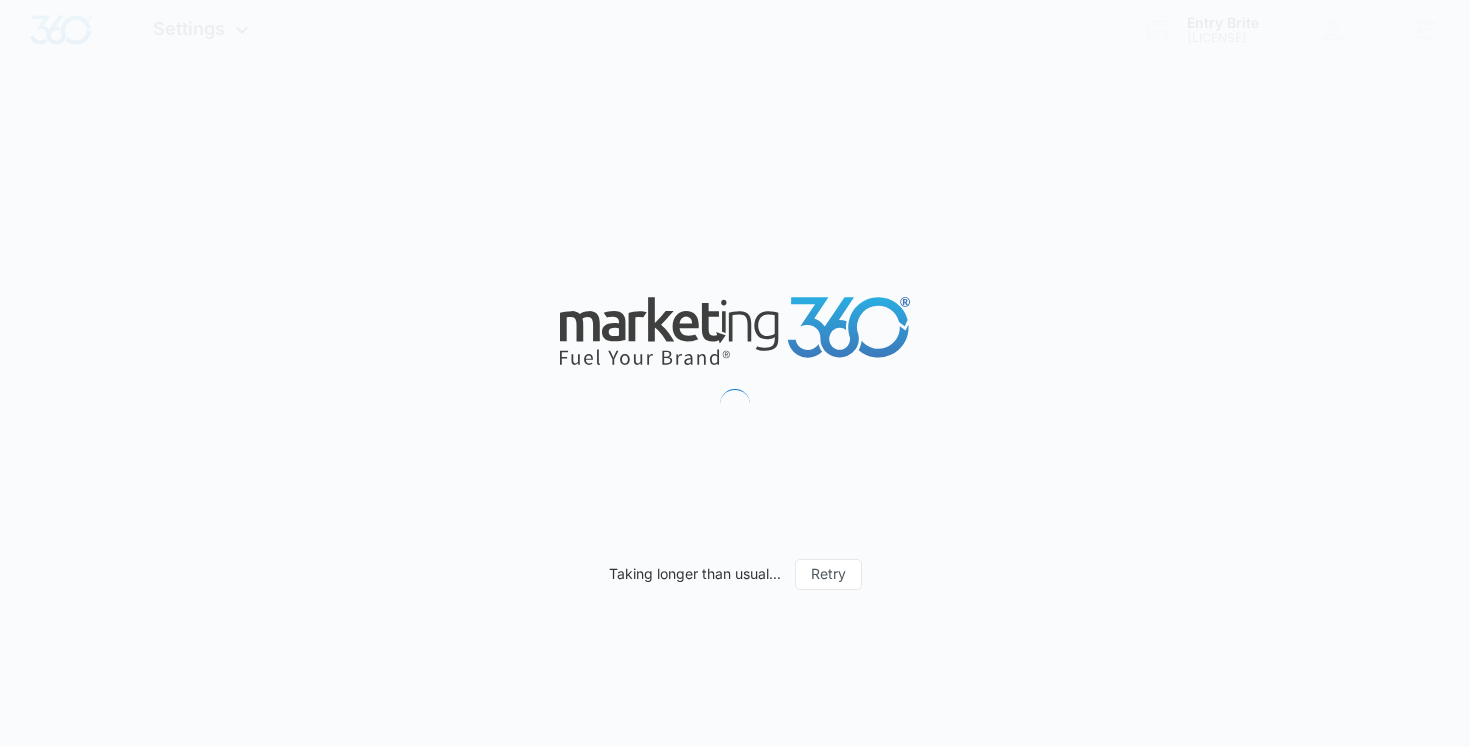 select on "US" 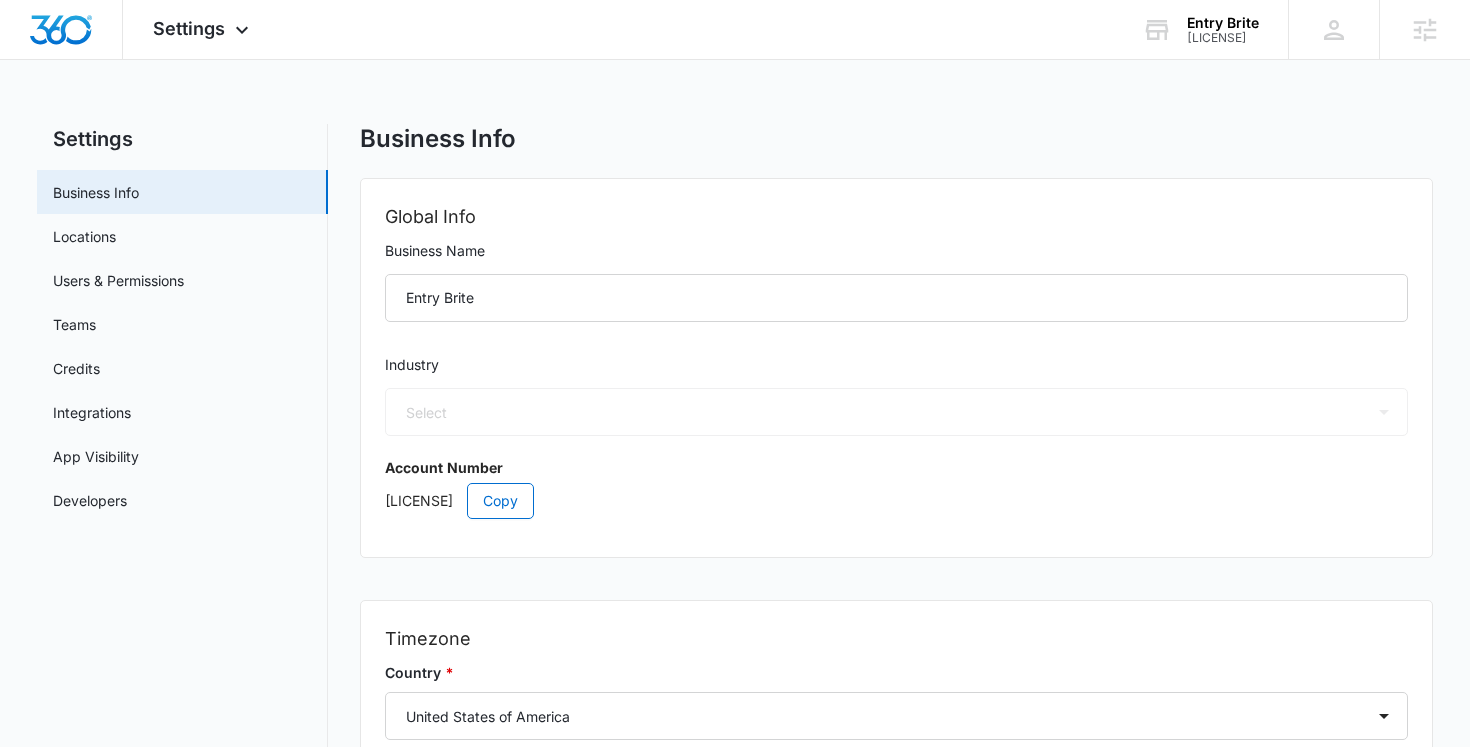 select on "33" 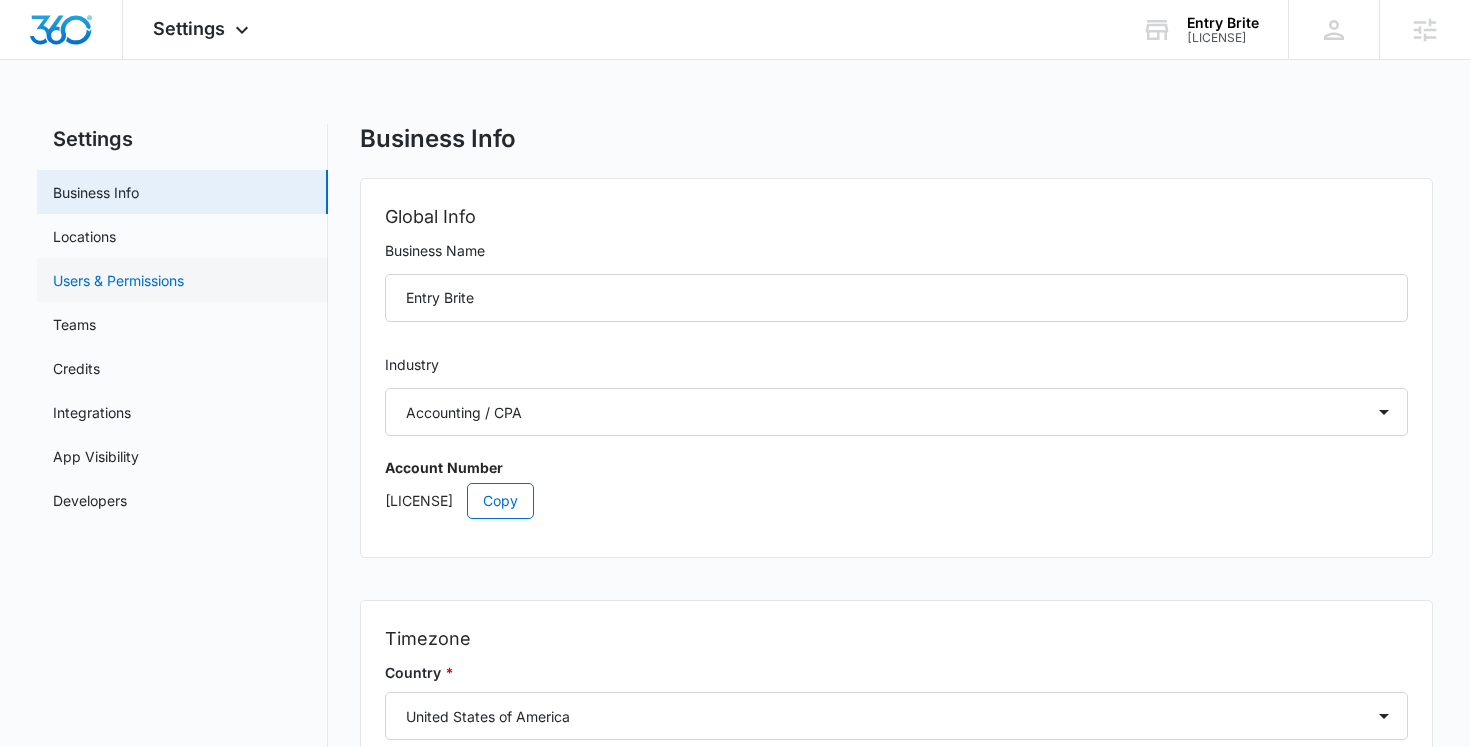 click on "Users & Permissions" at bounding box center (118, 280) 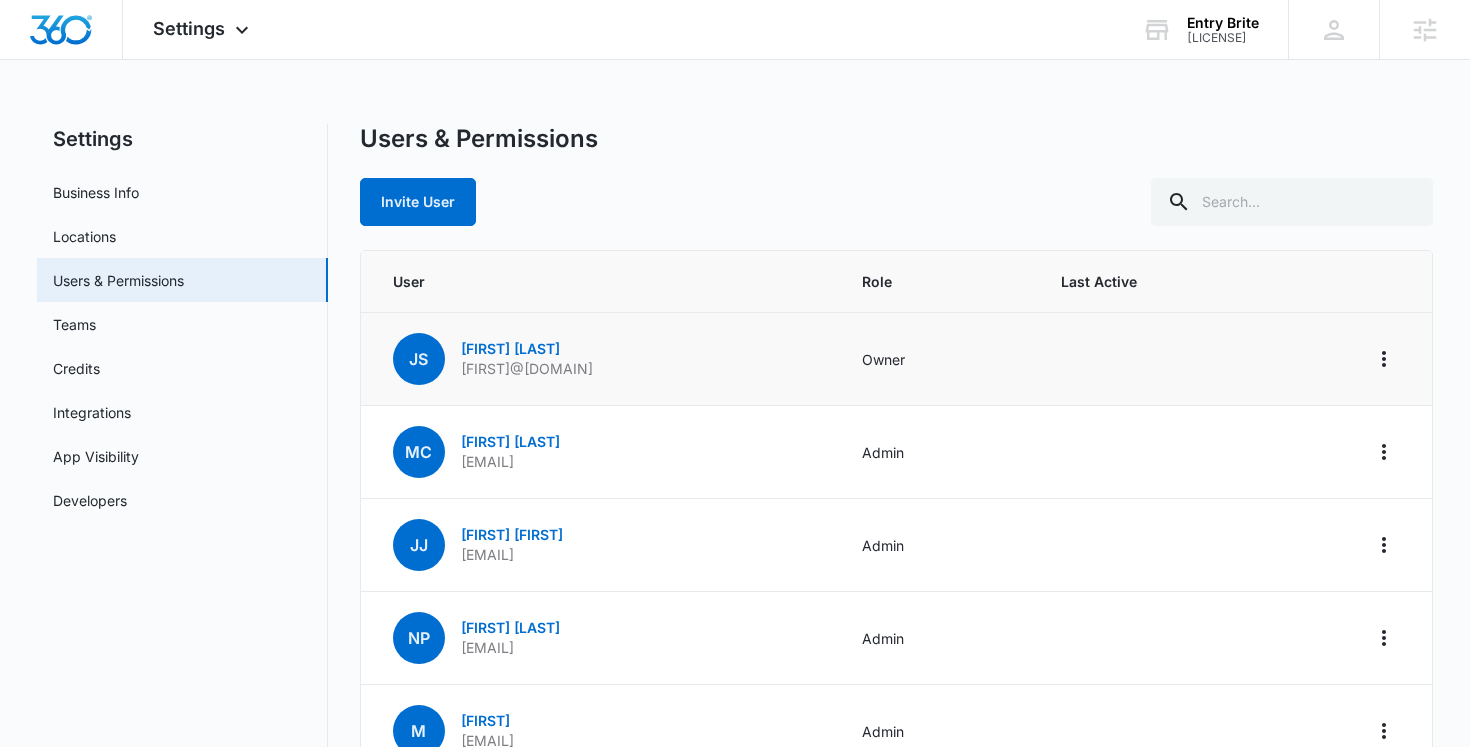 drag, startPoint x: 633, startPoint y: 370, endPoint x: 455, endPoint y: 373, distance: 178.02528 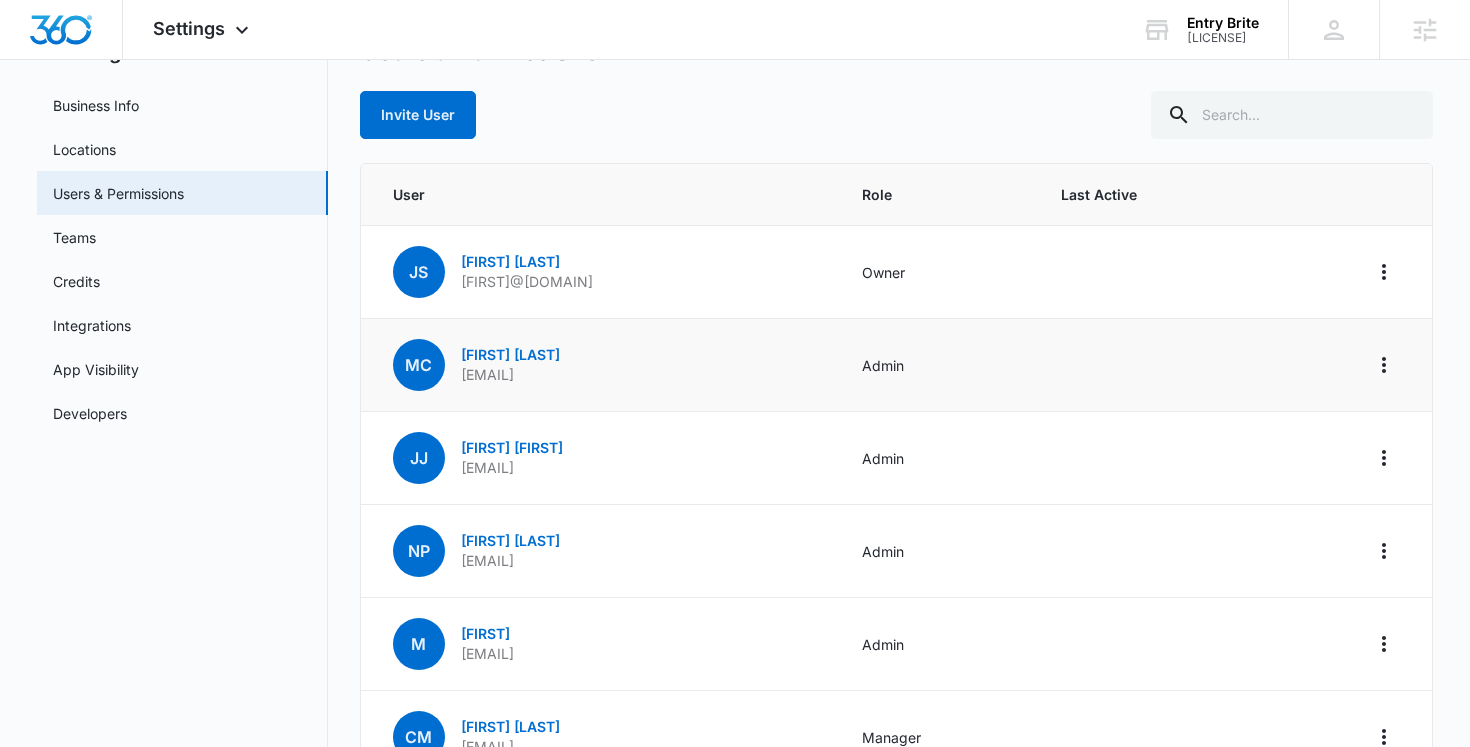 scroll, scrollTop: 217, scrollLeft: 0, axis: vertical 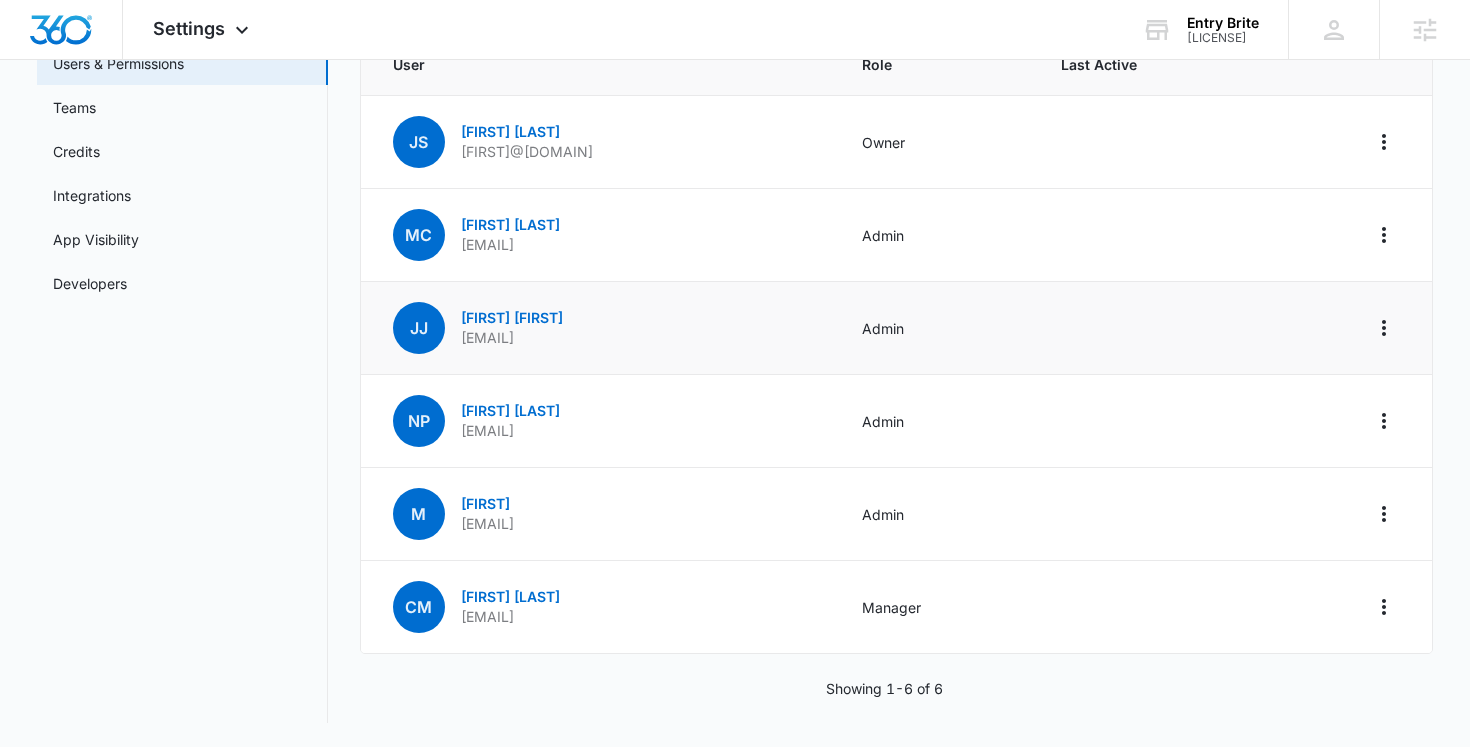 copy on "jeff@elegantentrys.com" 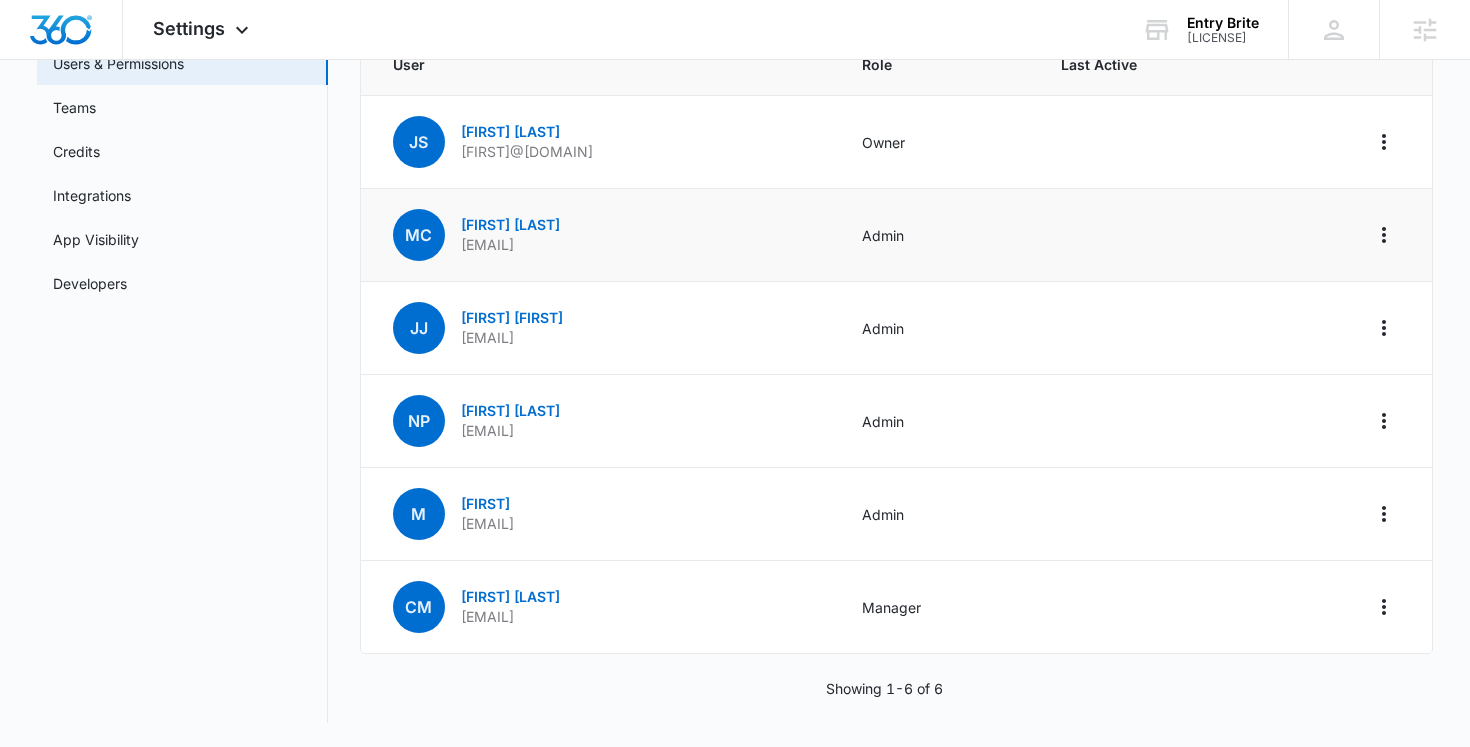 scroll, scrollTop: 0, scrollLeft: 0, axis: both 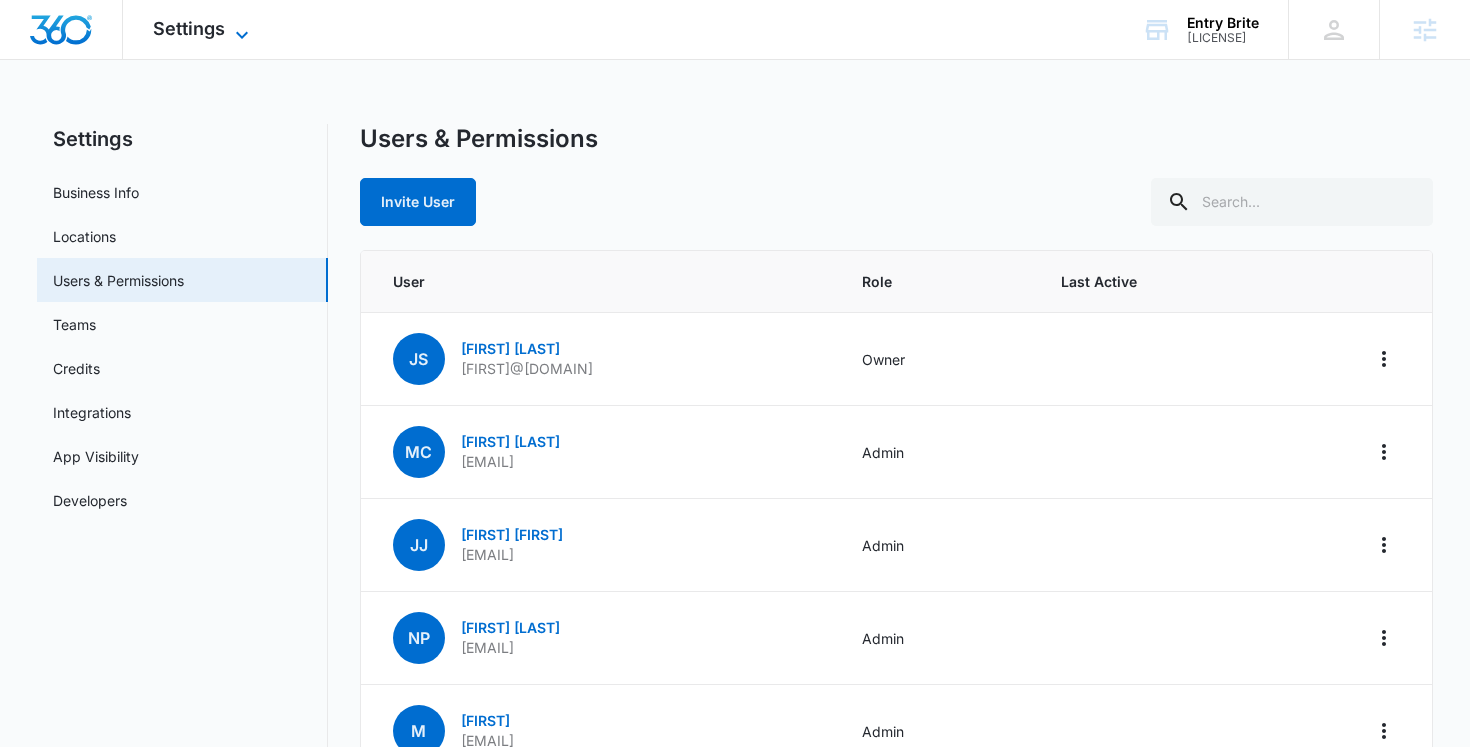 click on "Settings" at bounding box center [189, 28] 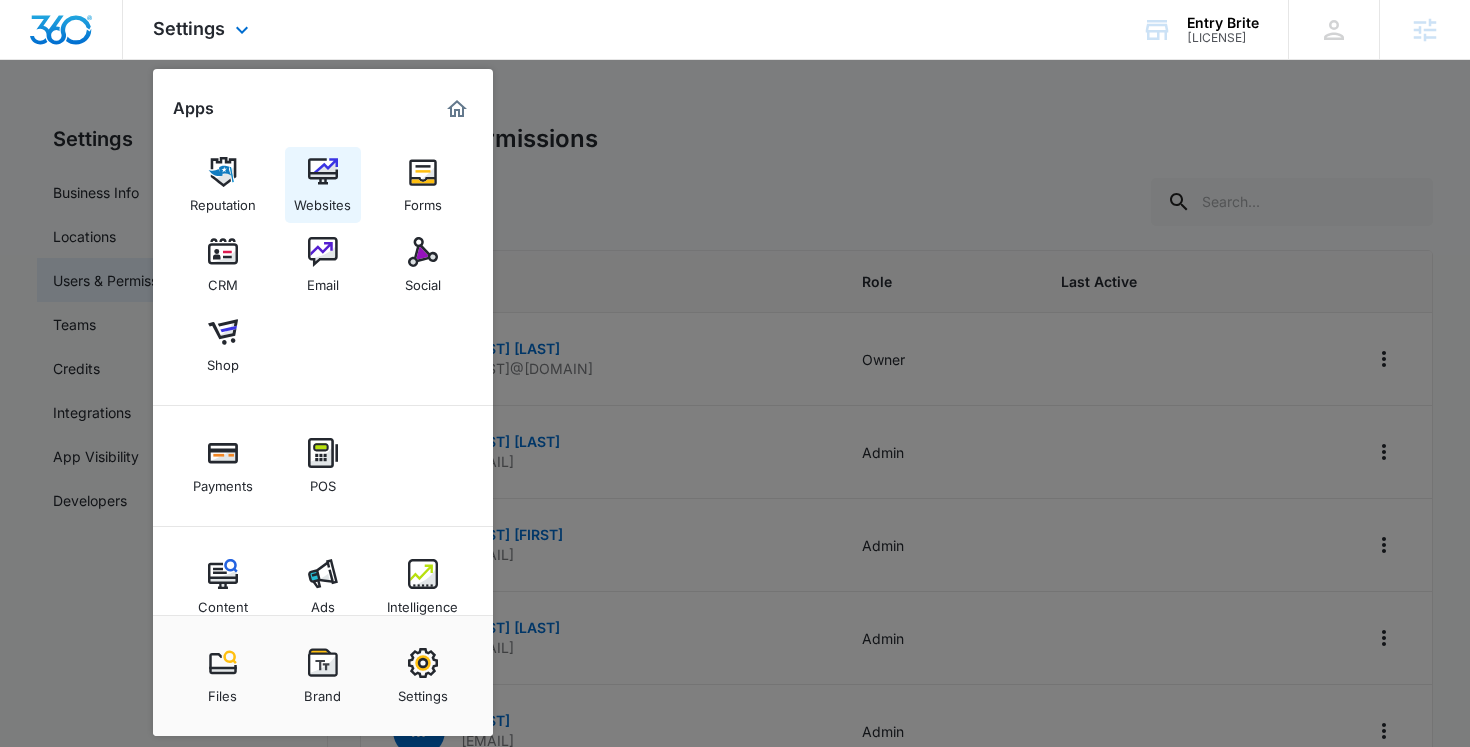 click on "Websites" at bounding box center (322, 200) 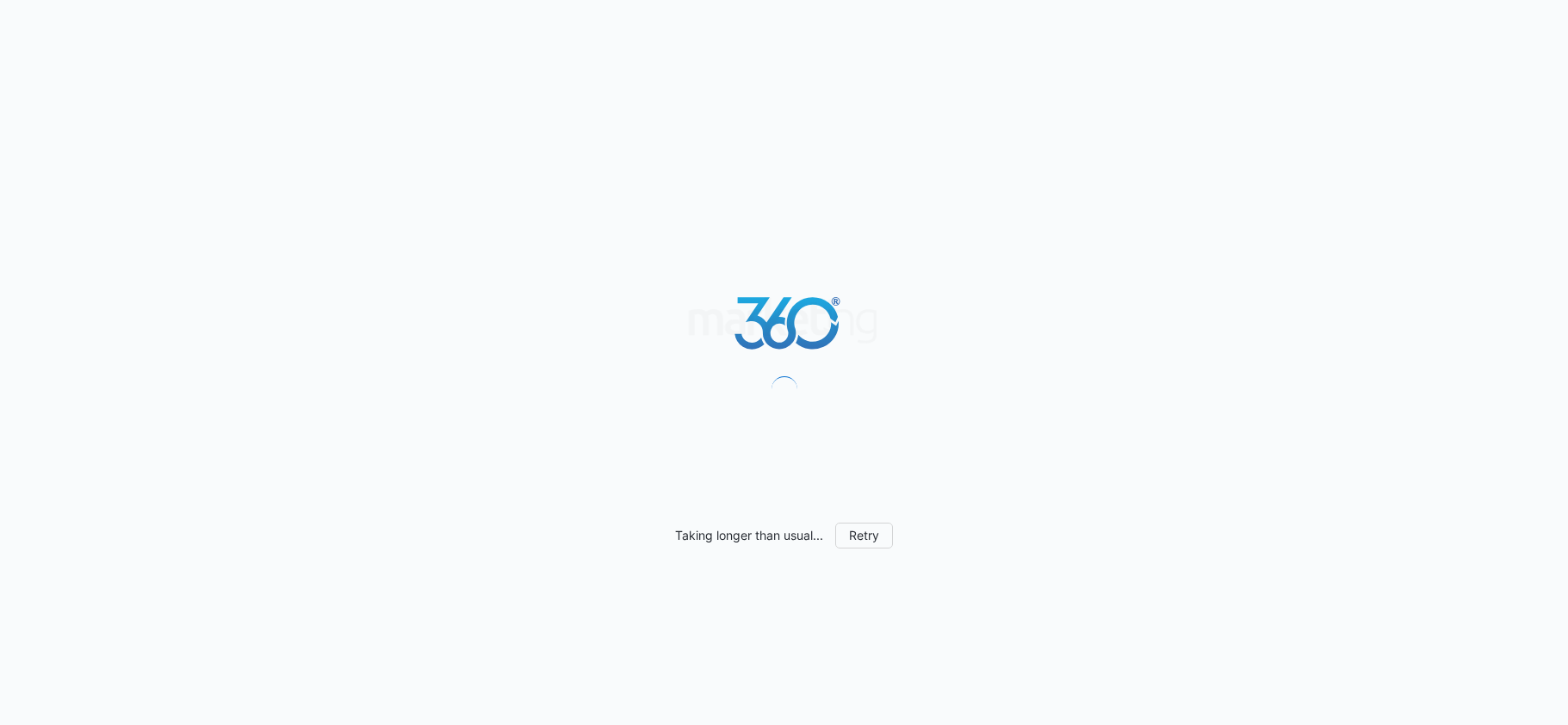 scroll, scrollTop: 0, scrollLeft: 0, axis: both 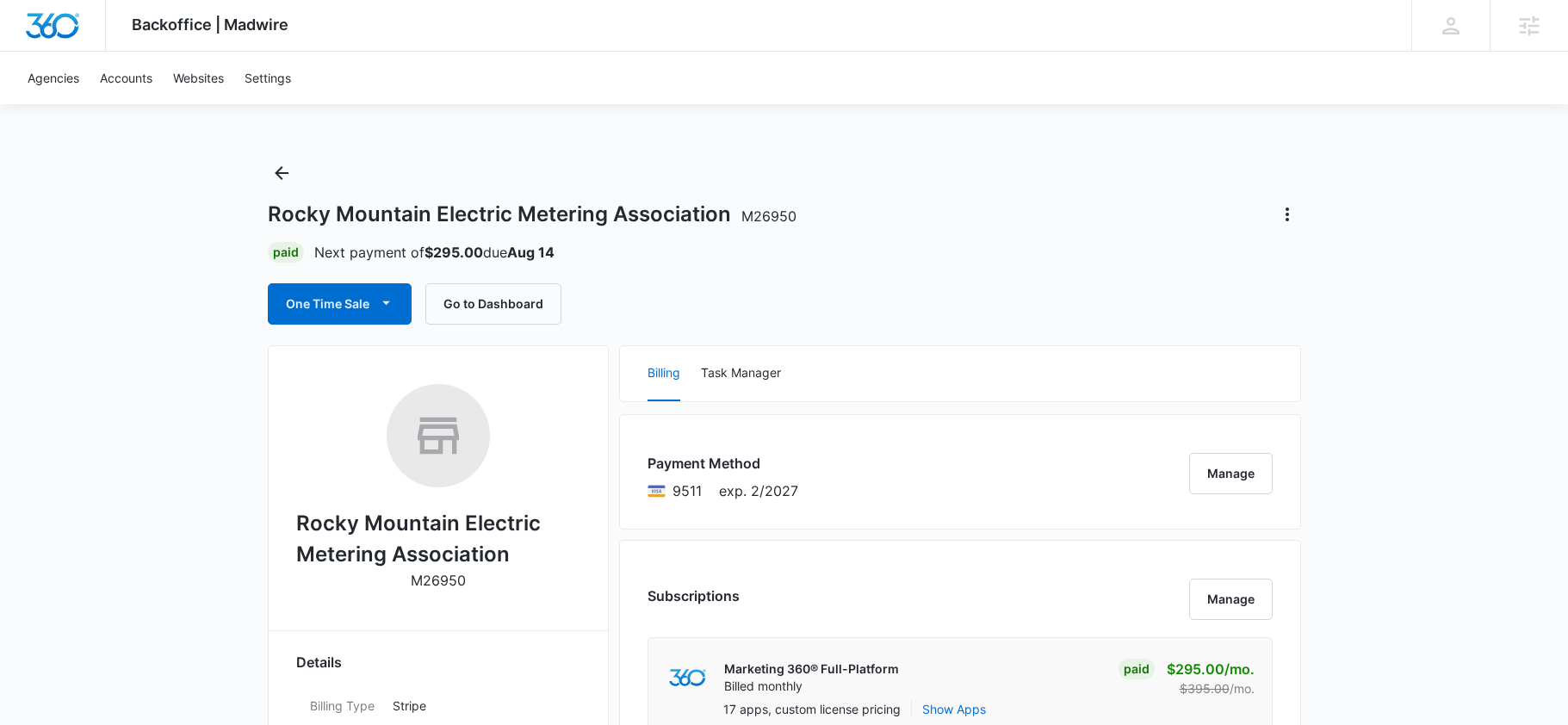 click on "Backoffice | Madwire Apps Settings SH [FIRST] [LAST] [EMAIL] My Profile Notifications Support Logout Terms & Conditions &nbsp; • &nbsp; Privacy Policy Agencies Agency Management Agencies Accounts Websites Settings Rocky Mountain Electric Metering Association M26950 Paid Next payment of  $295.00  due  Aug 14 One Time Sale Go to Dashboard Rocky Mountain Electric Metering Association M26950 Details Billing Type Stripe Billing Contact [FIRST] [LAST] [EMAIL] - Billing Address [NUMBER] [STREET] [CITY] ,  CO &nbsp; [POSTAL_CODE] US Local Time 02:13pm   ( America/Denver ) Industry Default (DO NOT EDIT) Lifetime [DATE]  ( 5 years 1 month ) Last Active - Lead Source - Partner - Stripe ID cus_MdHX3Kjc0mAYQE Collection Method Charge Automatically Team Members [FIRST] [LAST] Marketing Consultant [EMAIL] Customer Success Success Manager [EMAIL] [FIRST] [LAST] Marketing Consultant [EMAIL] [FIRST] [LAST] Onboarding Consultant [EMAIL]" at bounding box center [784, 1229] 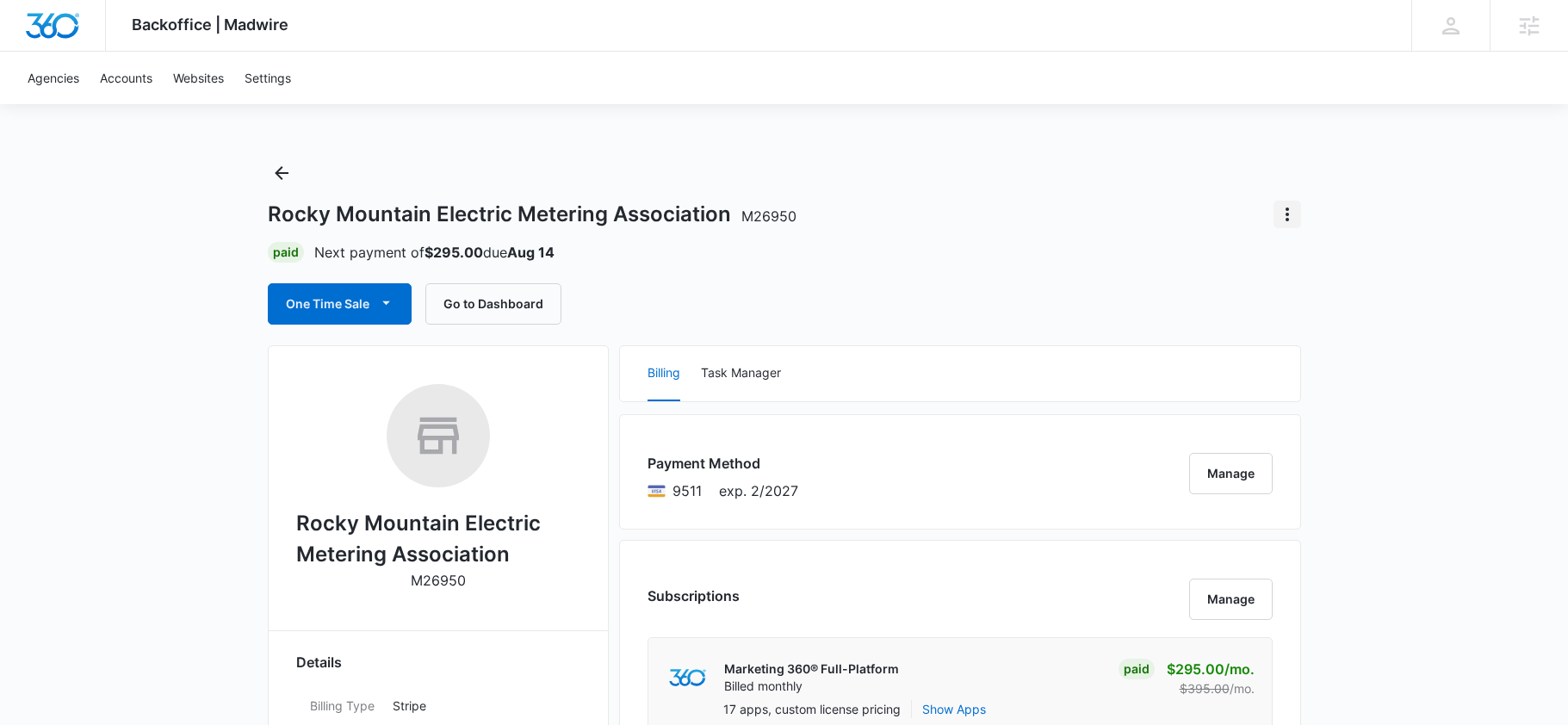 click 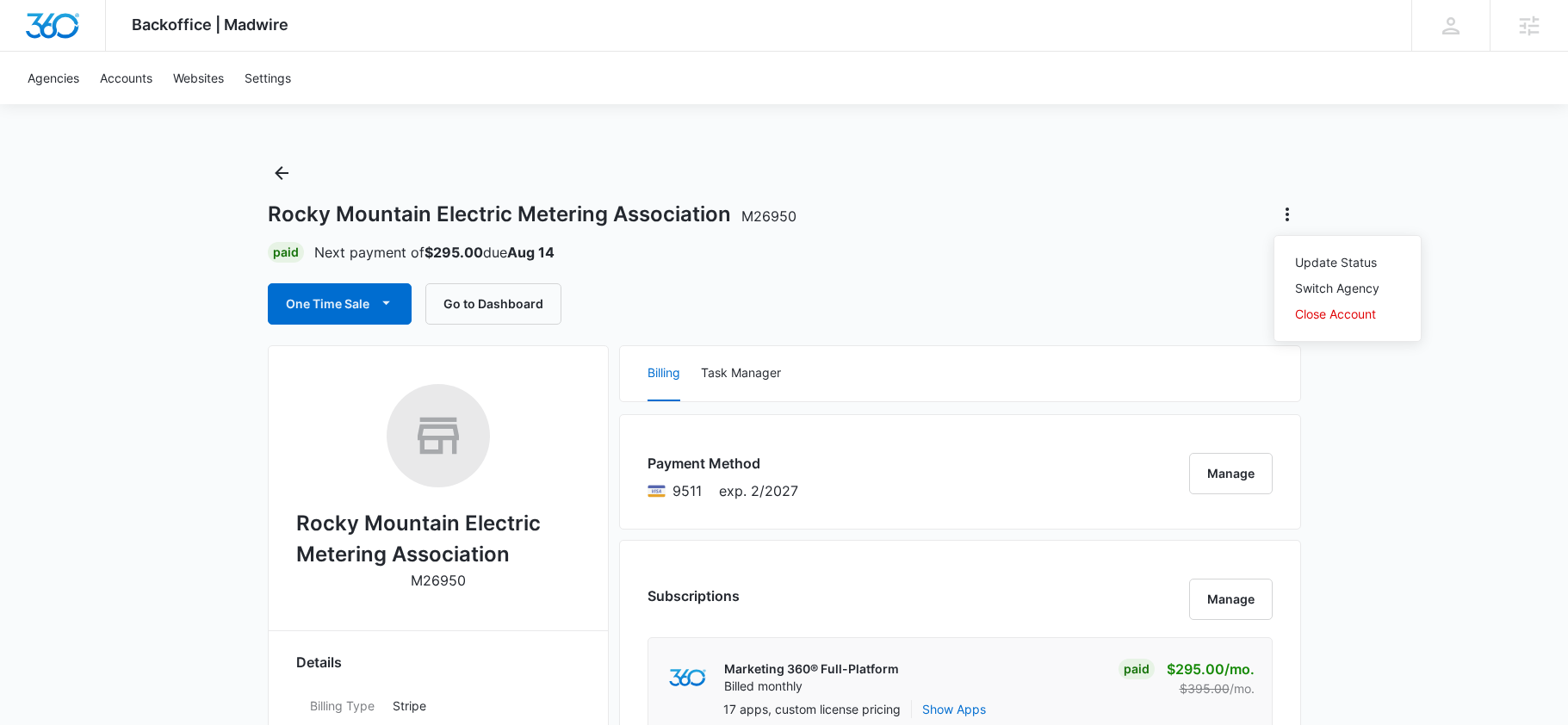 click on "One Time Sale Go to Dashboard" at bounding box center (784, 304) 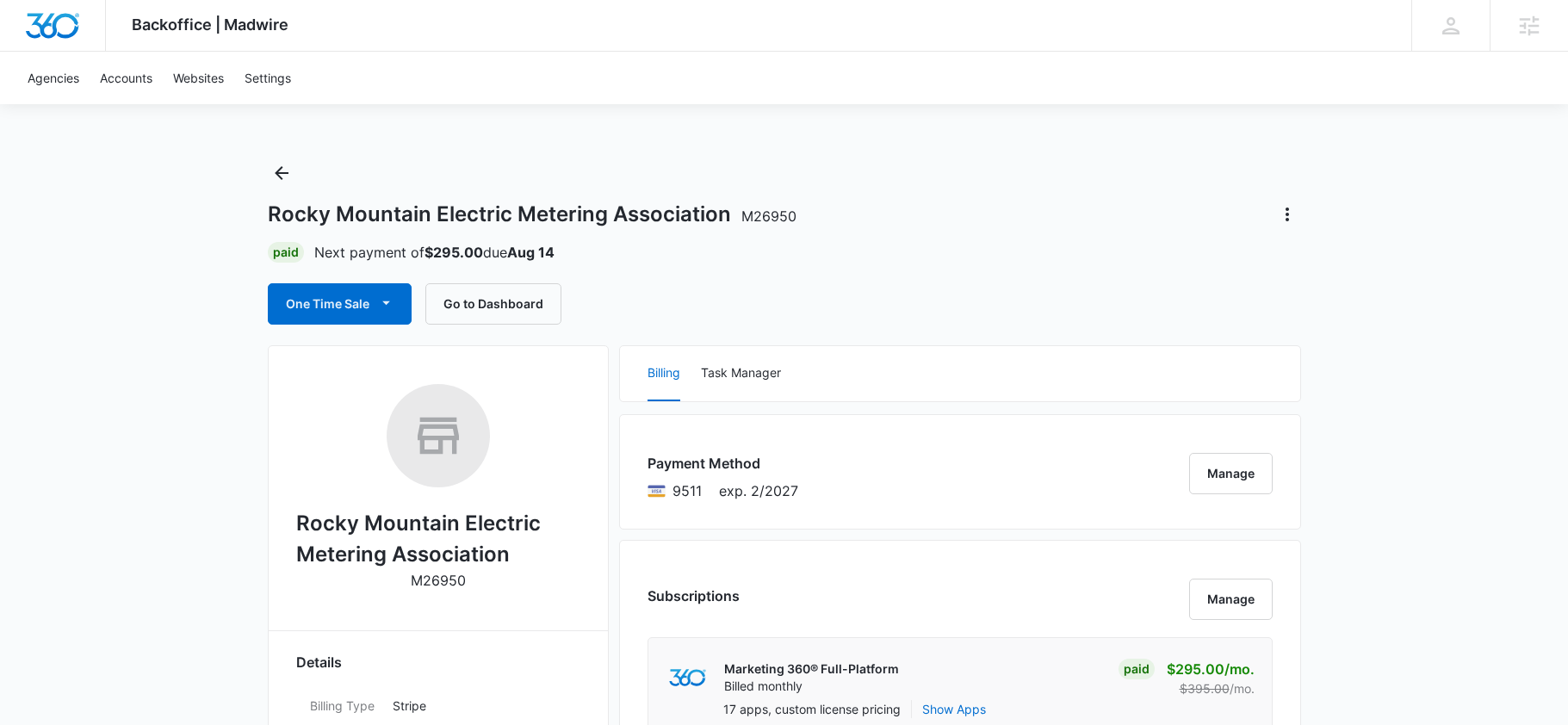 scroll, scrollTop: 80, scrollLeft: 0, axis: vertical 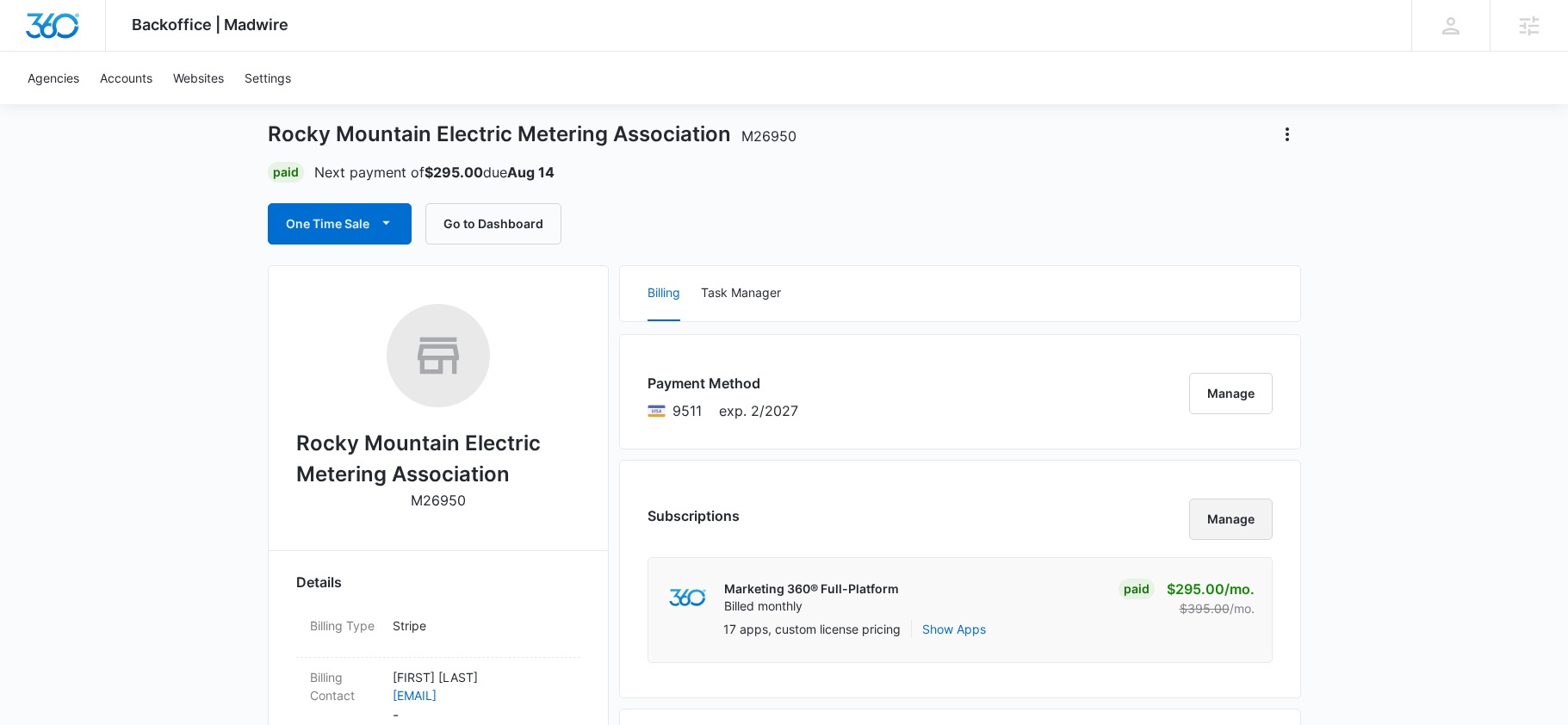 click on "Manage" at bounding box center (1230, 519) 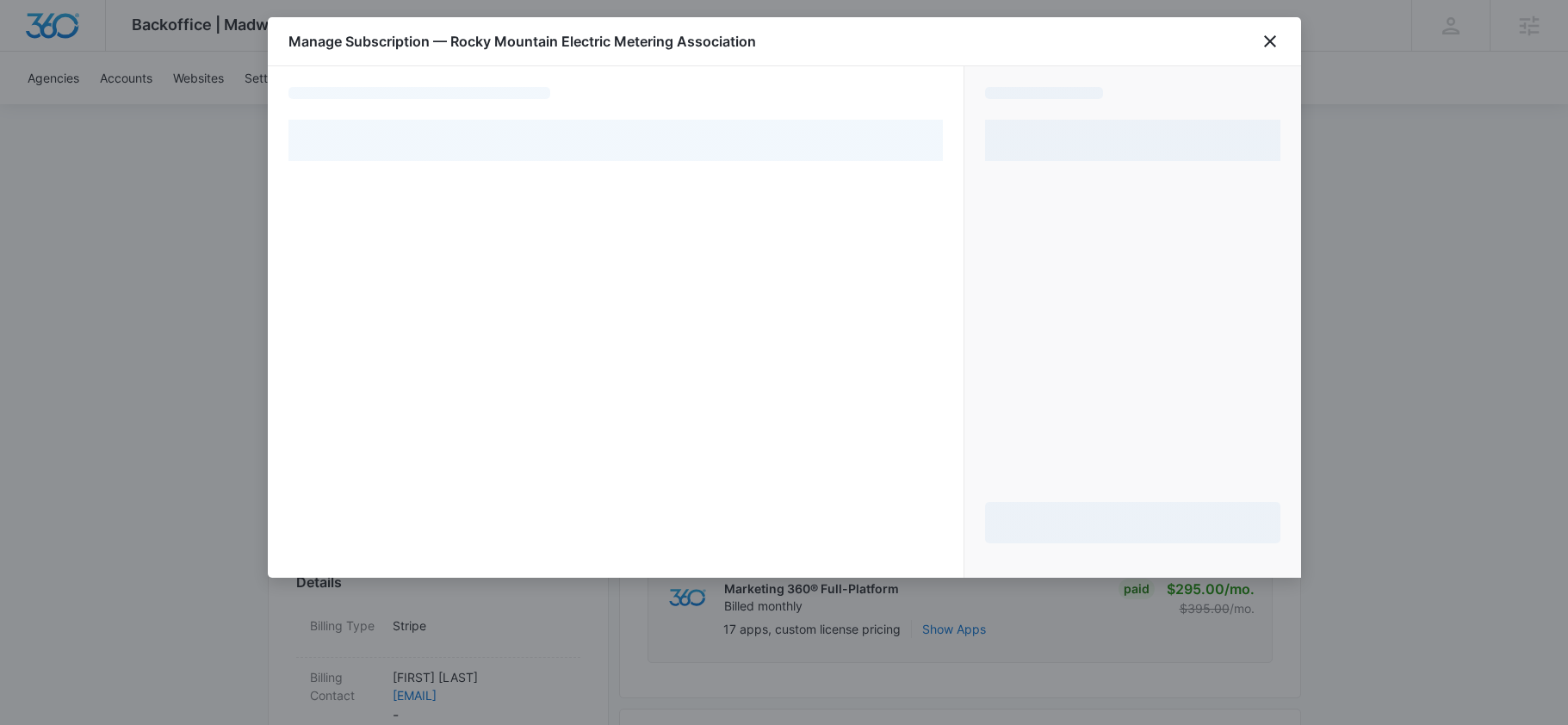 select on "pm_1Mqfx5A4n8RTgNjUWUMP9eIC" 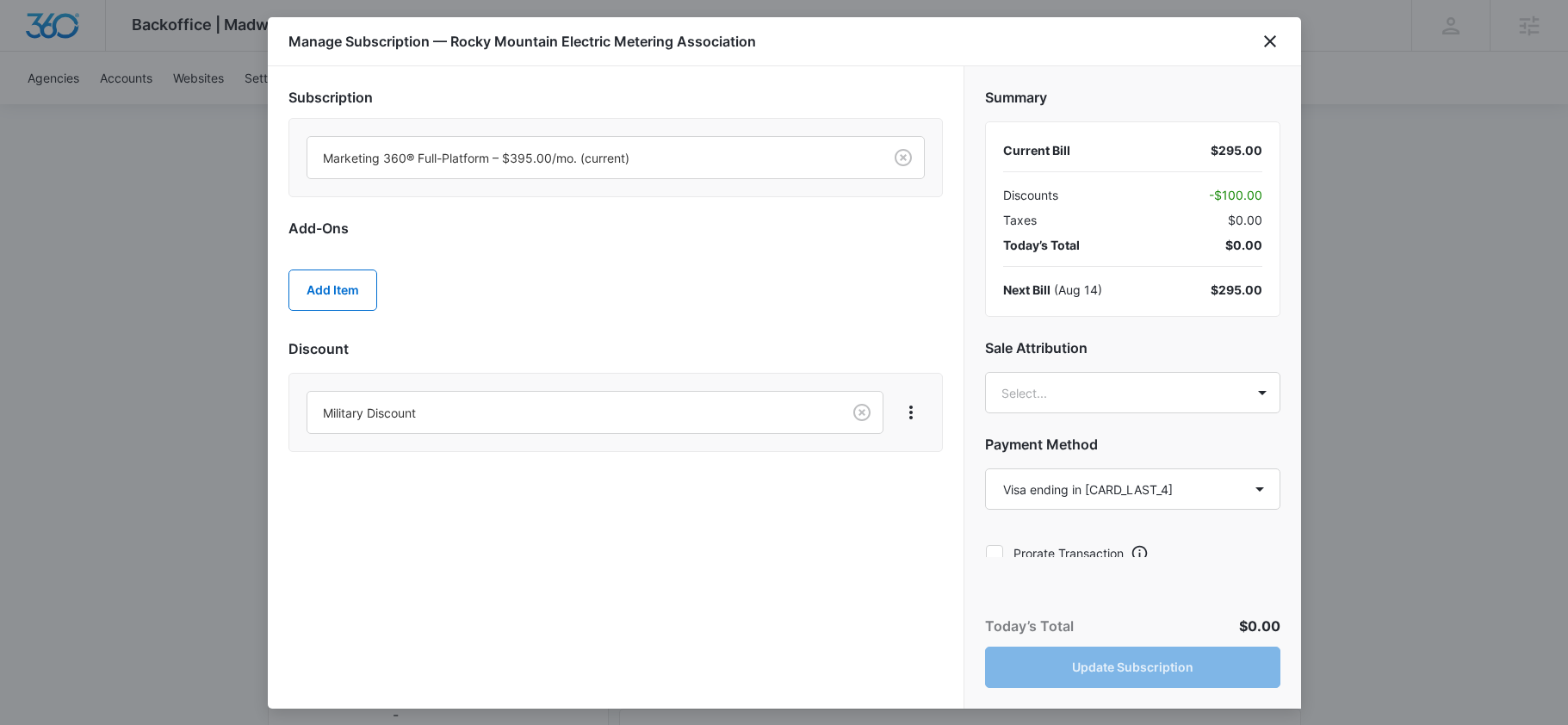 click on "Marketing 360® Full-Platform – $395.00/mo. (current)" at bounding box center [616, 158] 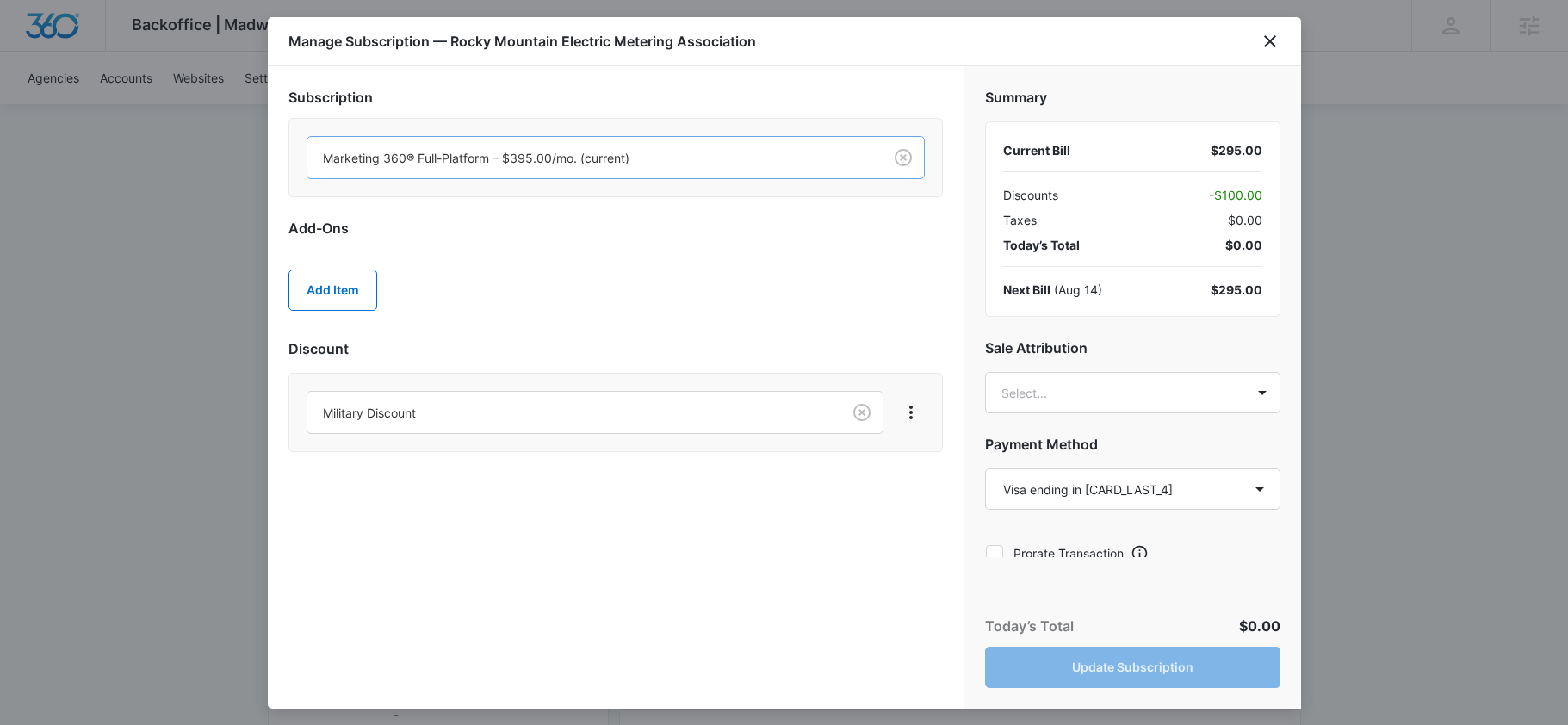 click at bounding box center (592, 158) 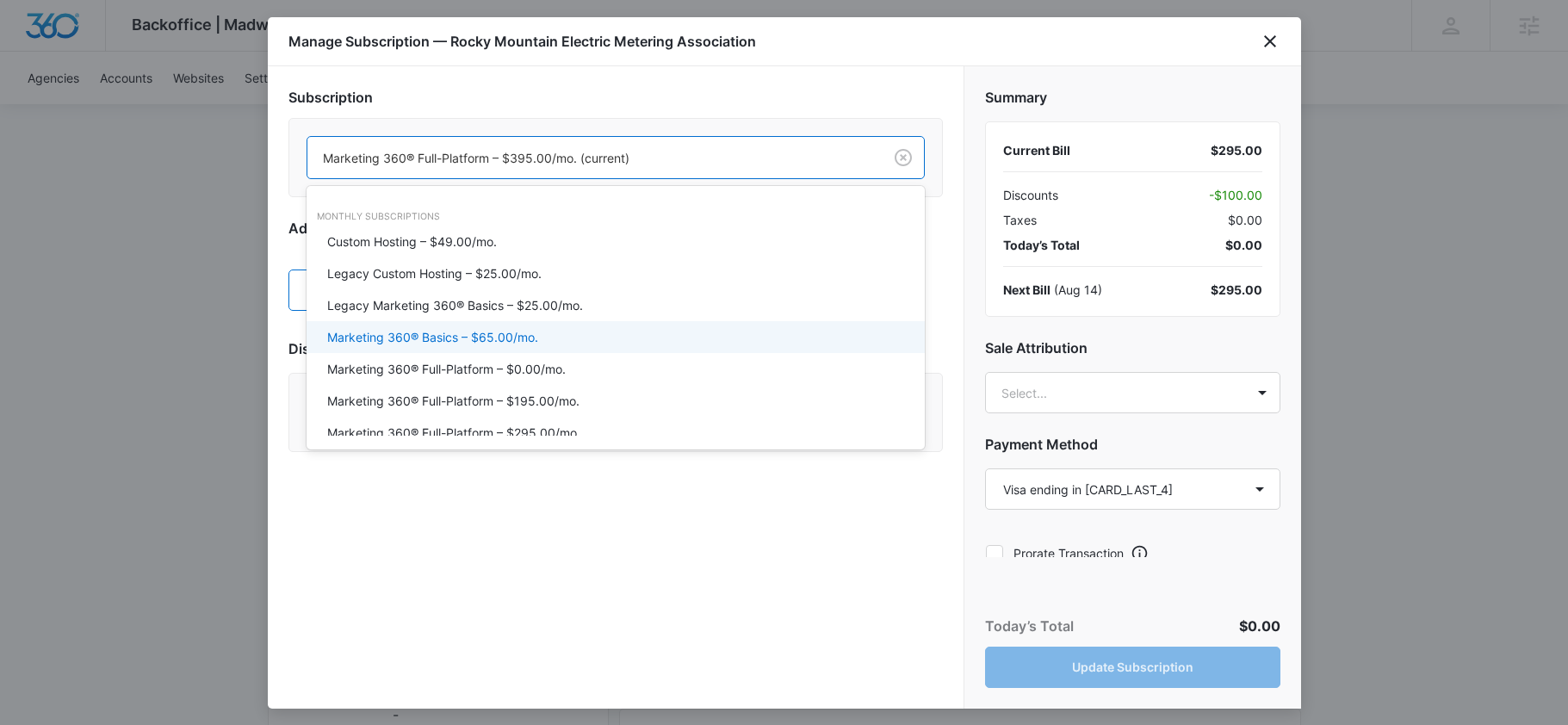 click on "Marketing 360® Basics – $65.00/mo." at bounding box center [432, 337] 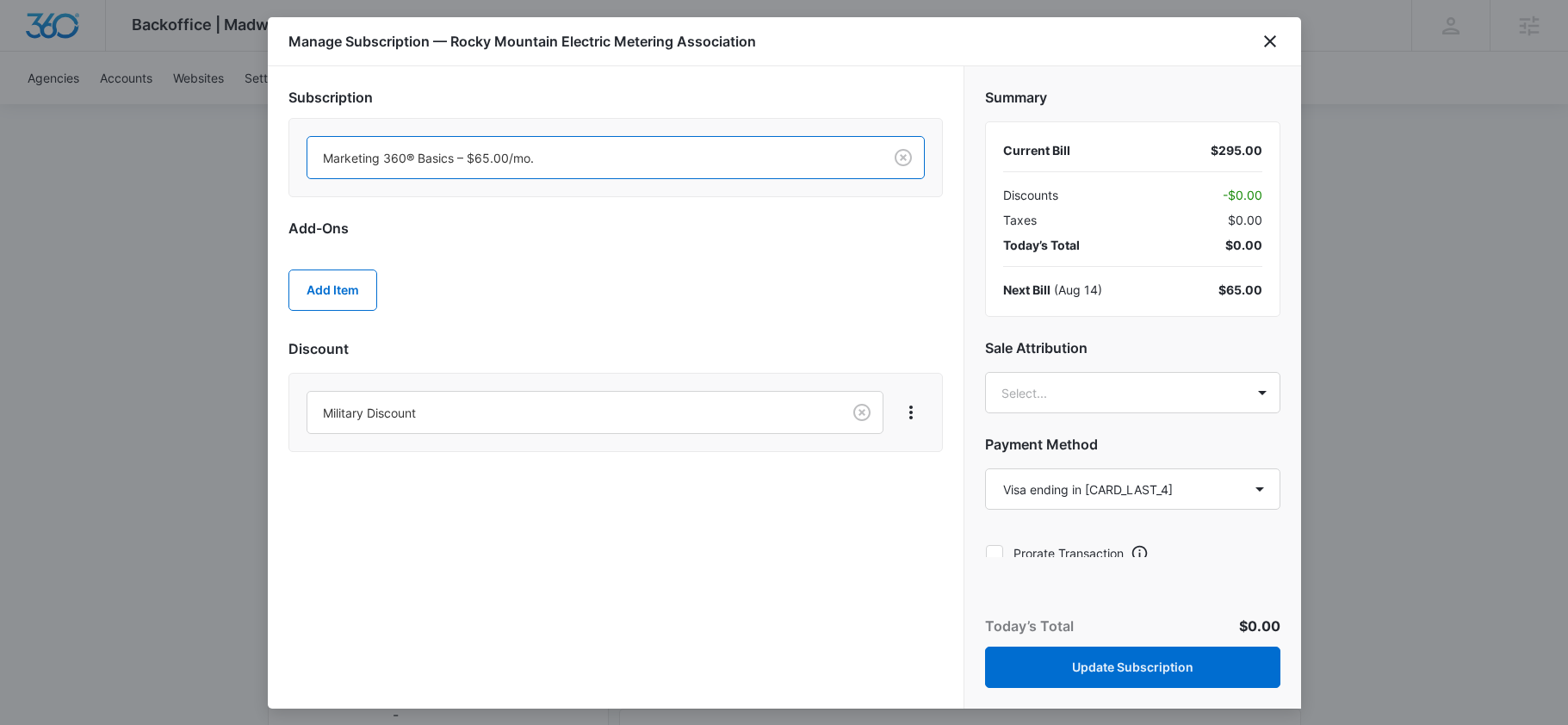 scroll, scrollTop: 15, scrollLeft: 0, axis: vertical 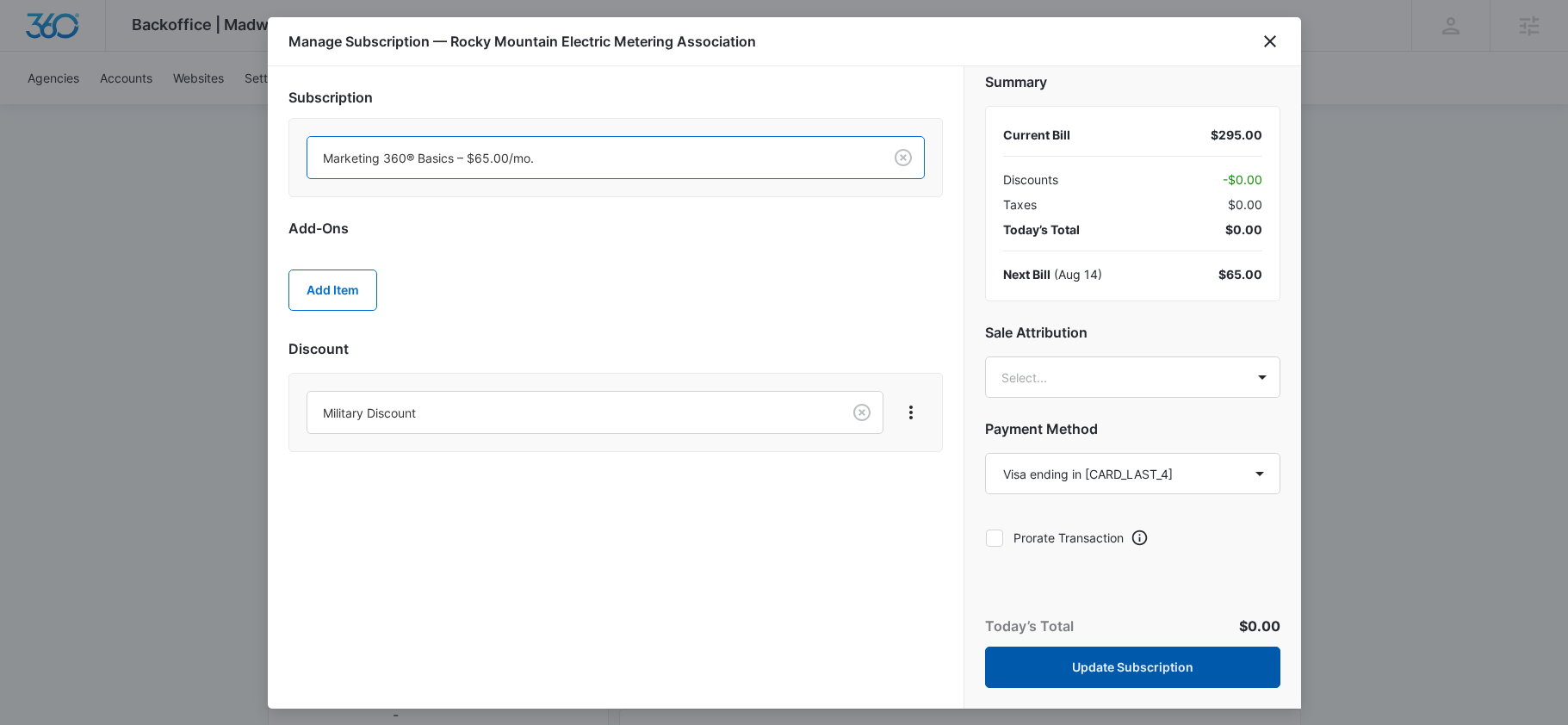click on "Update Subscription" at bounding box center [1132, 667] 